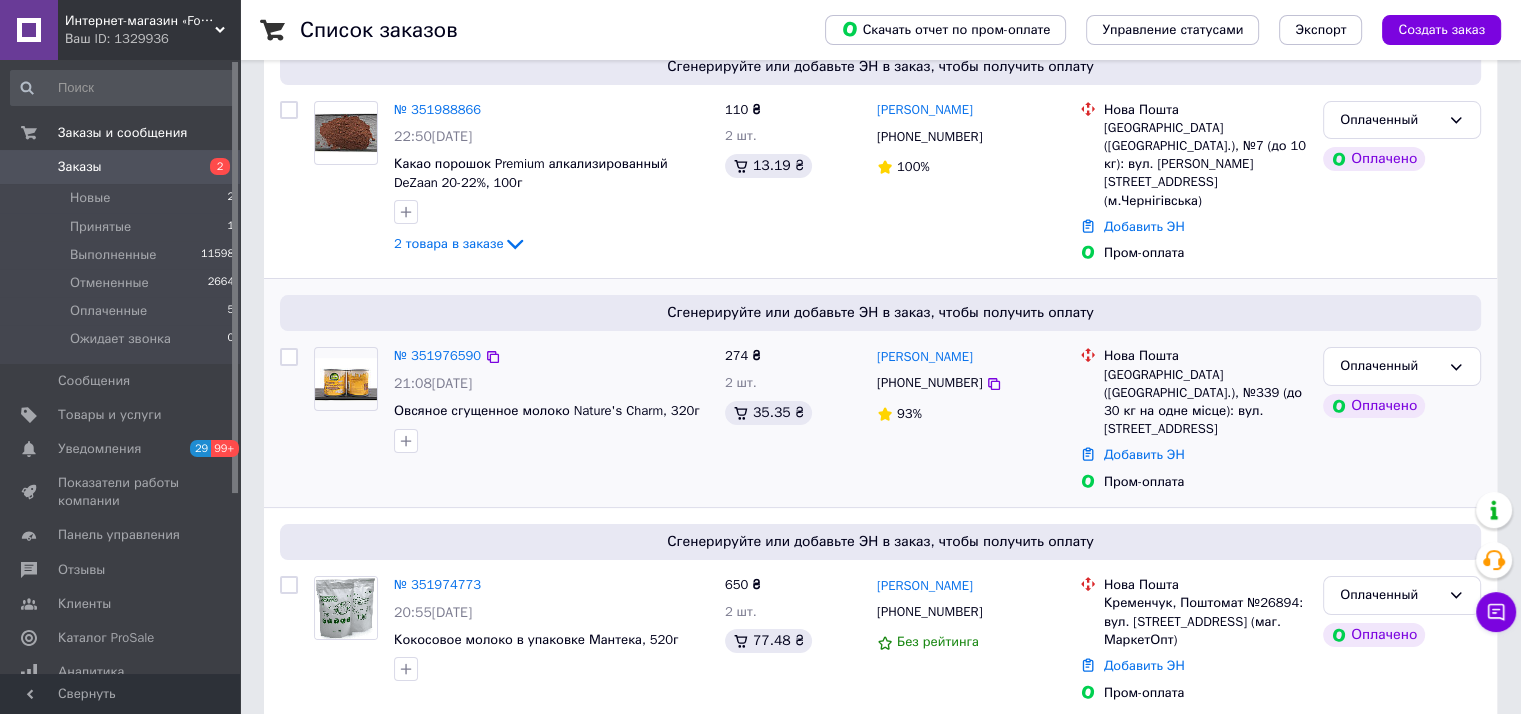 scroll, scrollTop: 400, scrollLeft: 0, axis: vertical 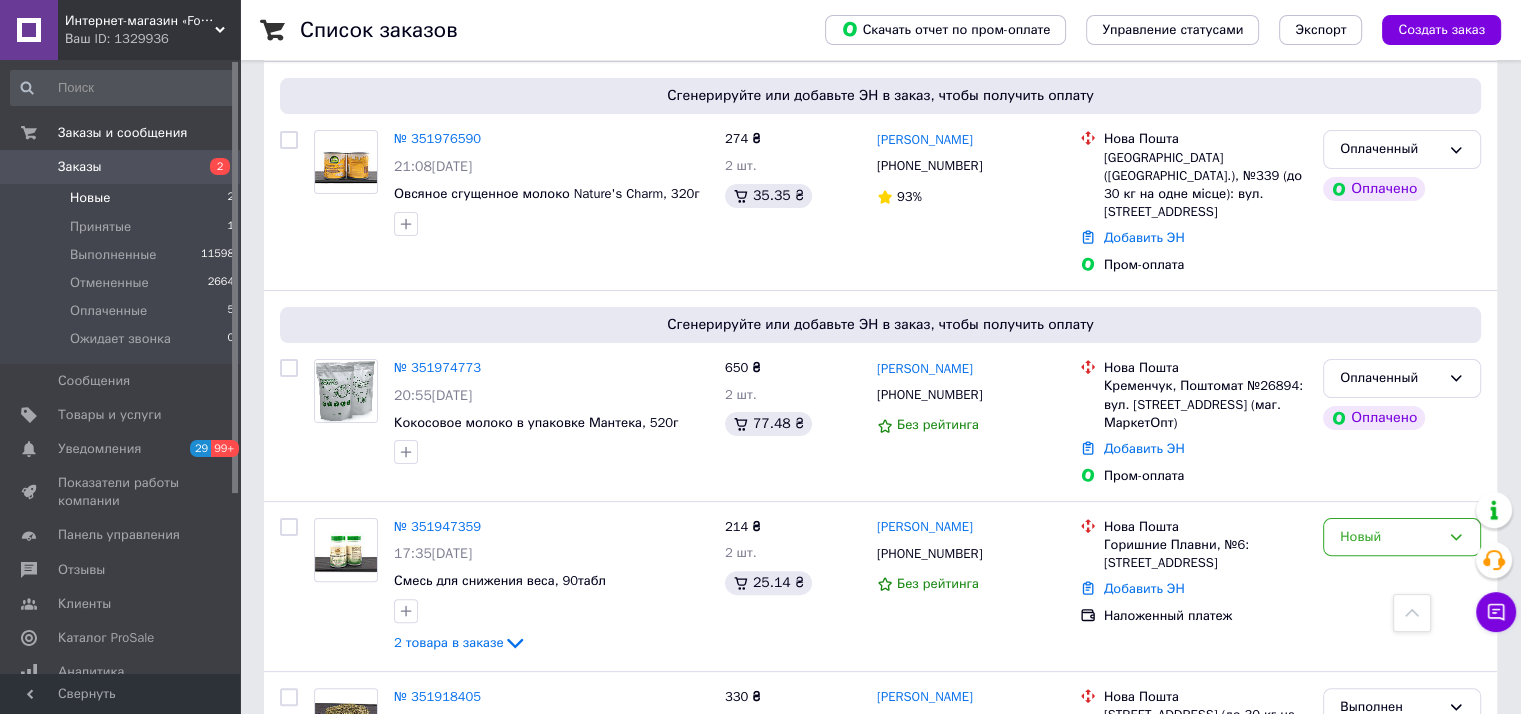 click on "Новые" at bounding box center (90, 198) 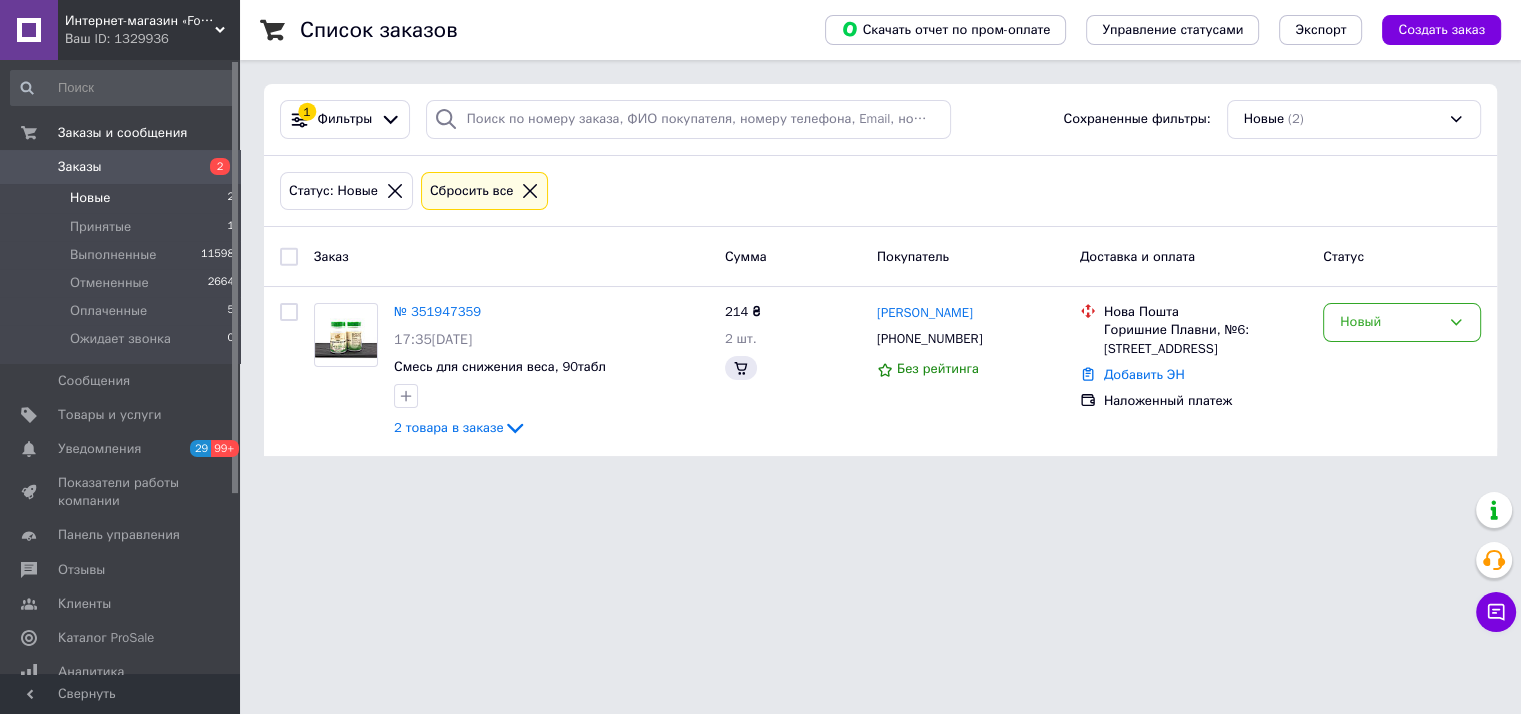 scroll, scrollTop: 0, scrollLeft: 0, axis: both 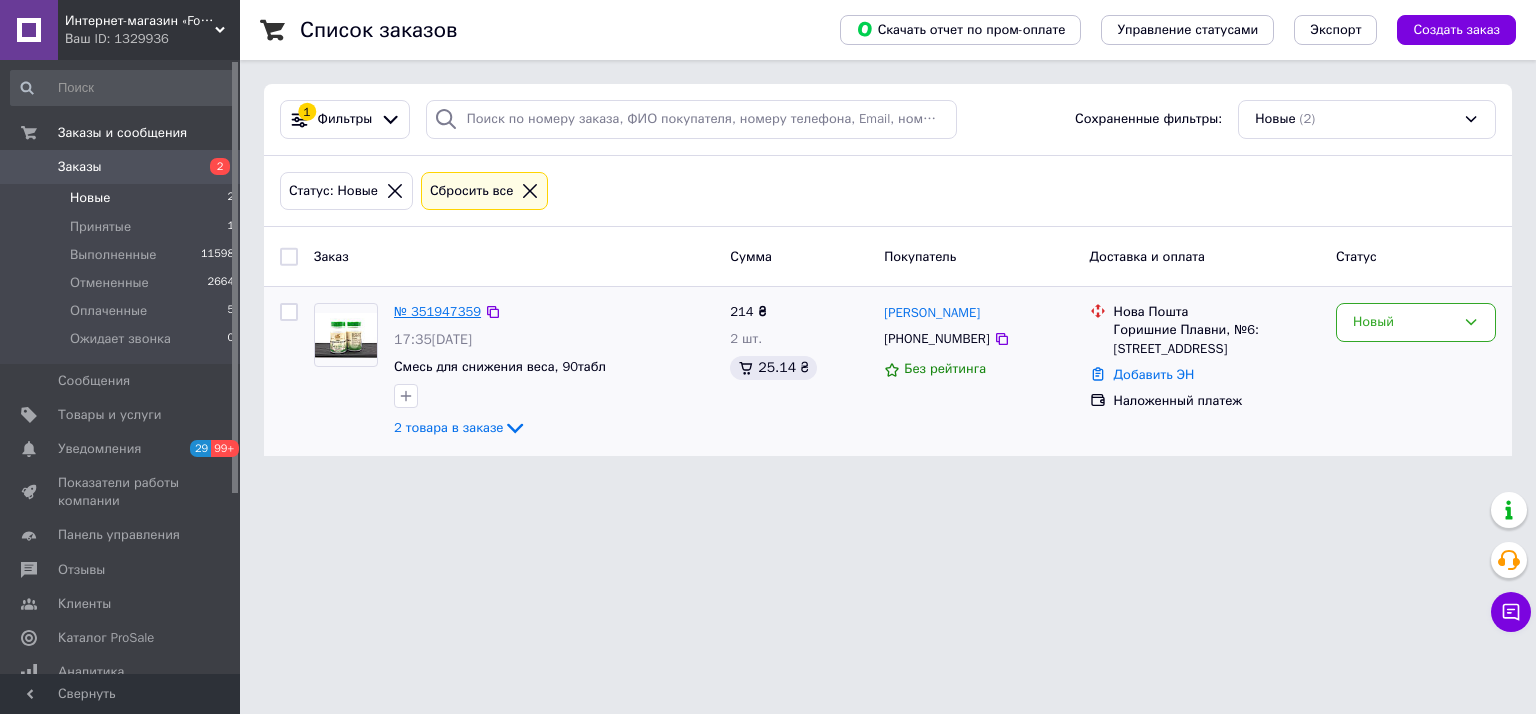 click on "№ 351947359" at bounding box center (437, 311) 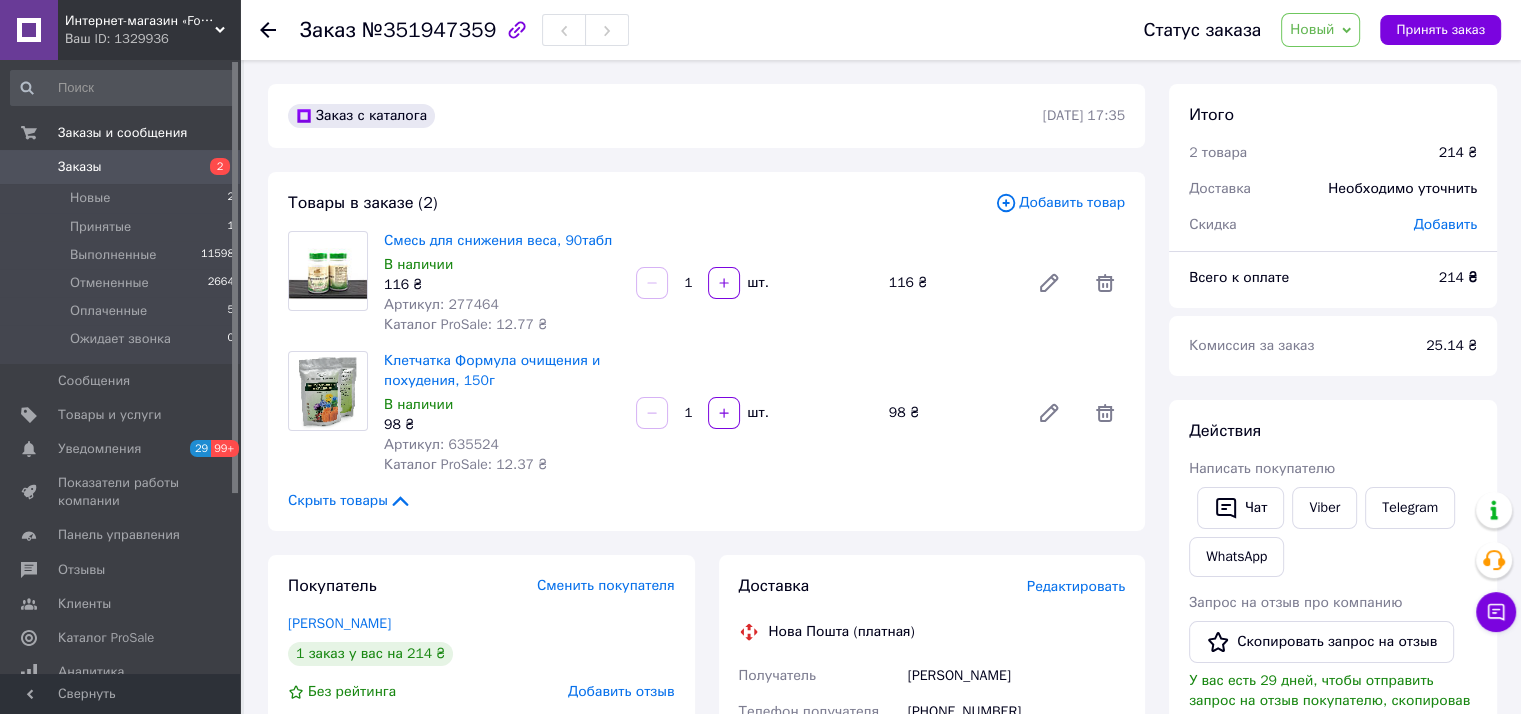 click on "Новый" at bounding box center (1312, 29) 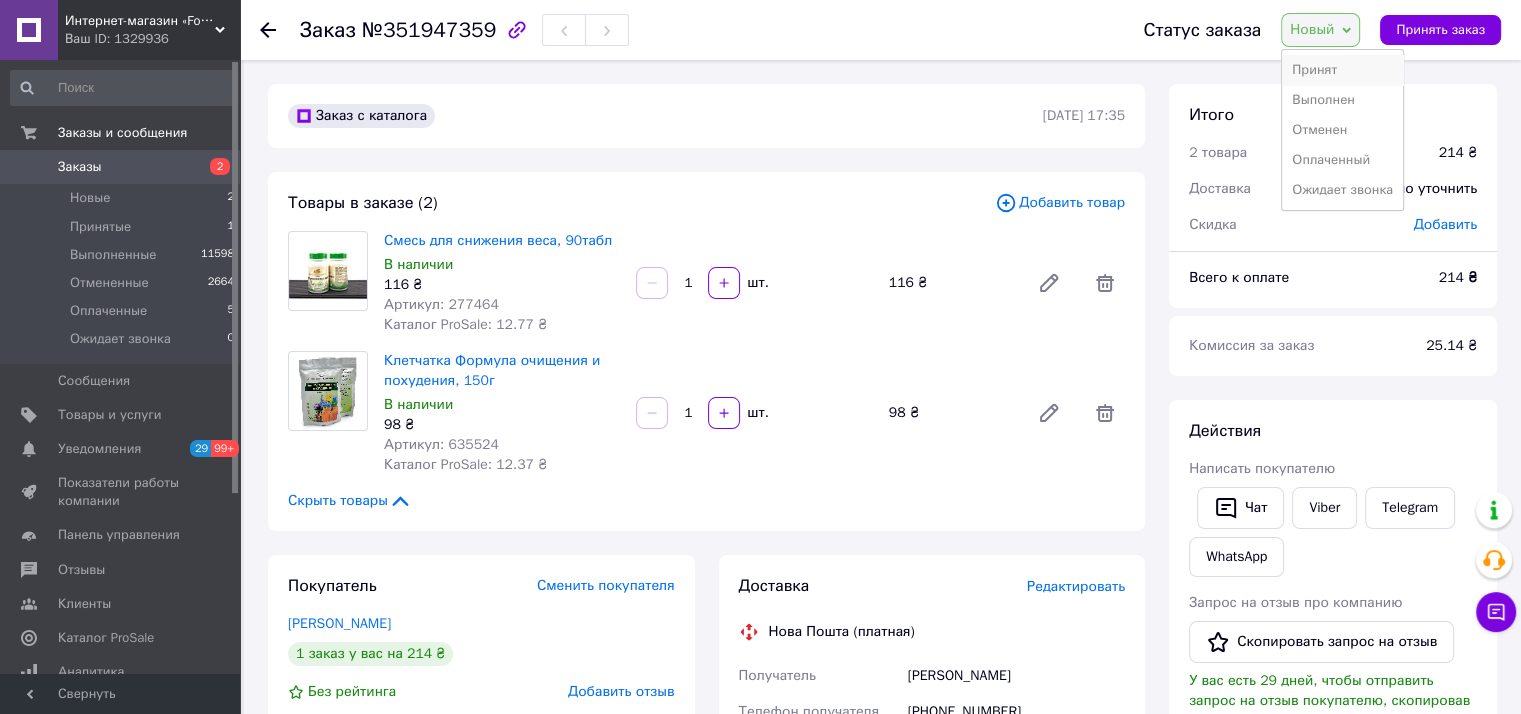 click on "Принят" at bounding box center [1342, 70] 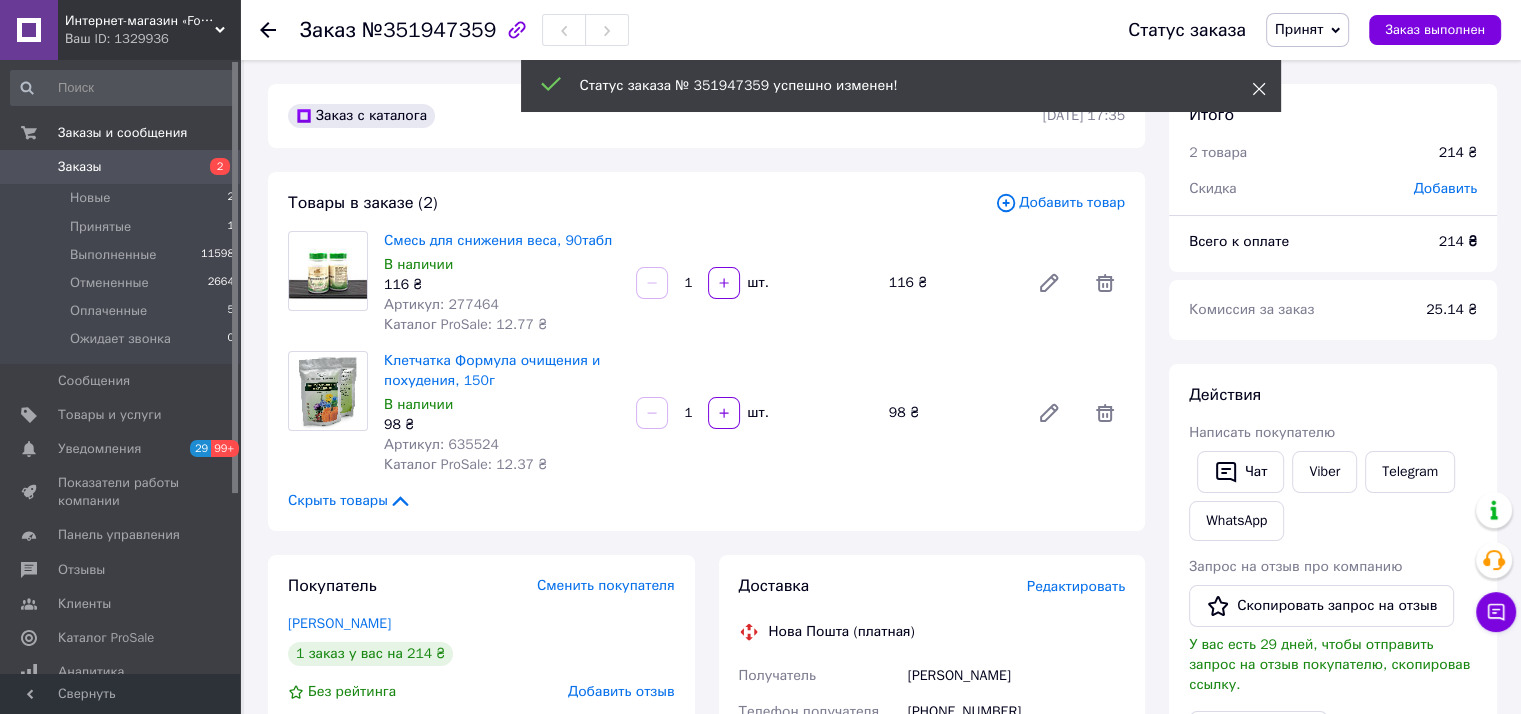 click 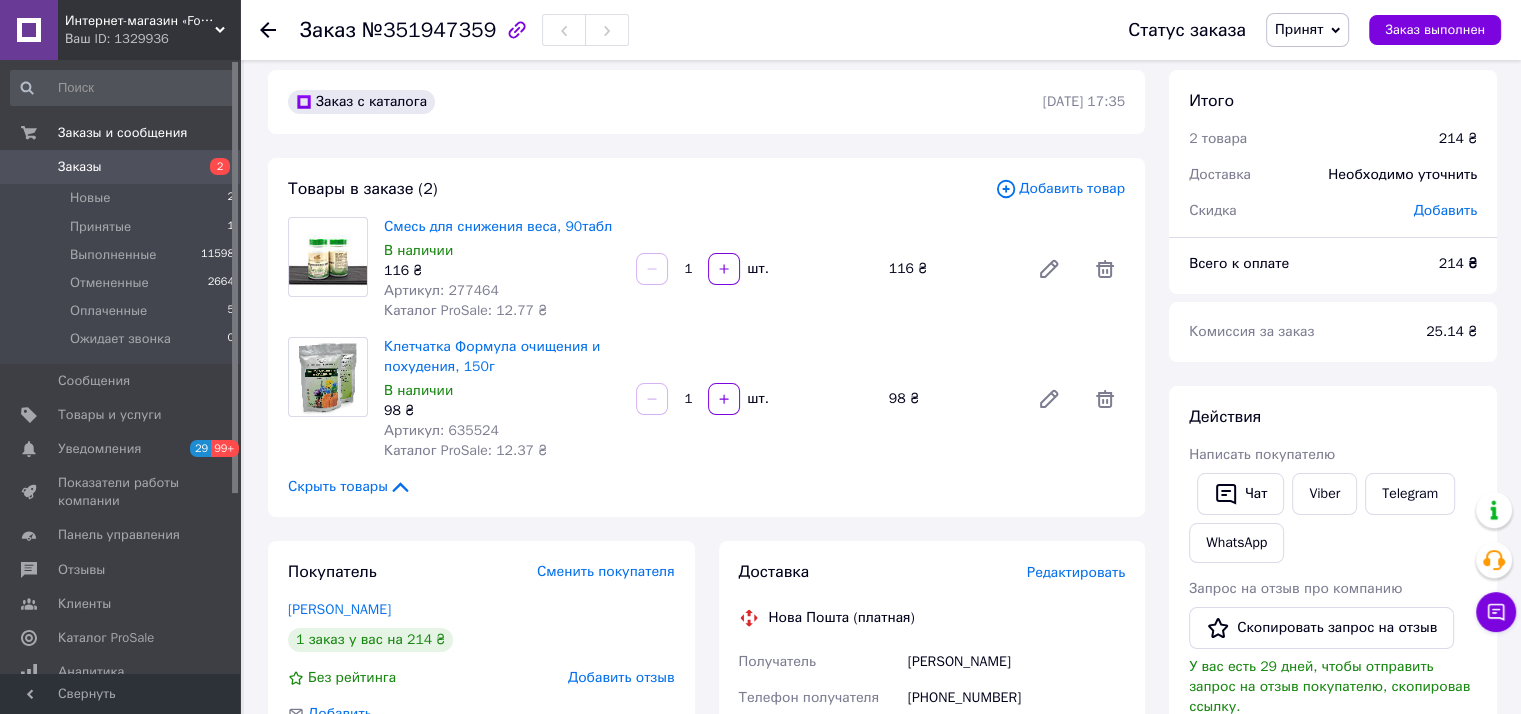 scroll, scrollTop: 100, scrollLeft: 0, axis: vertical 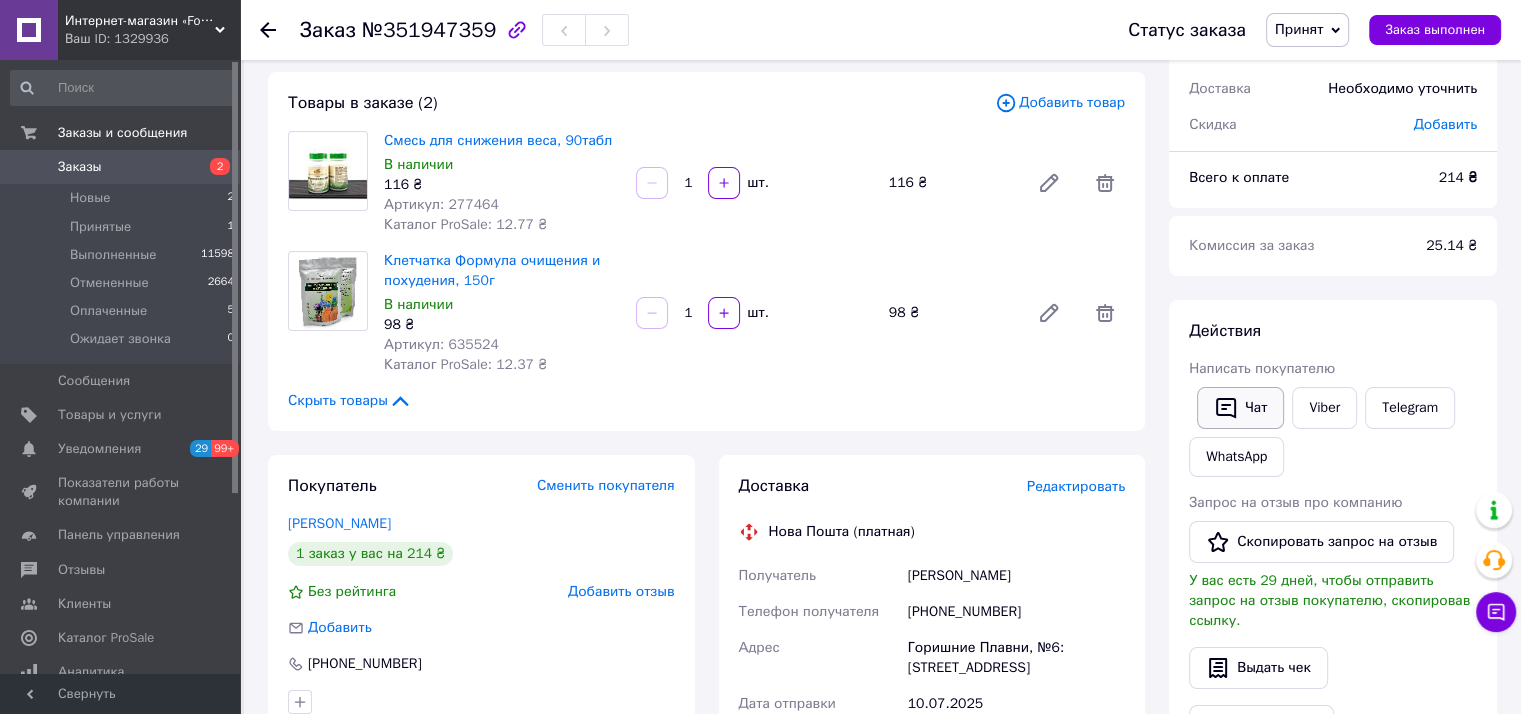 click on "Чат" at bounding box center (1240, 408) 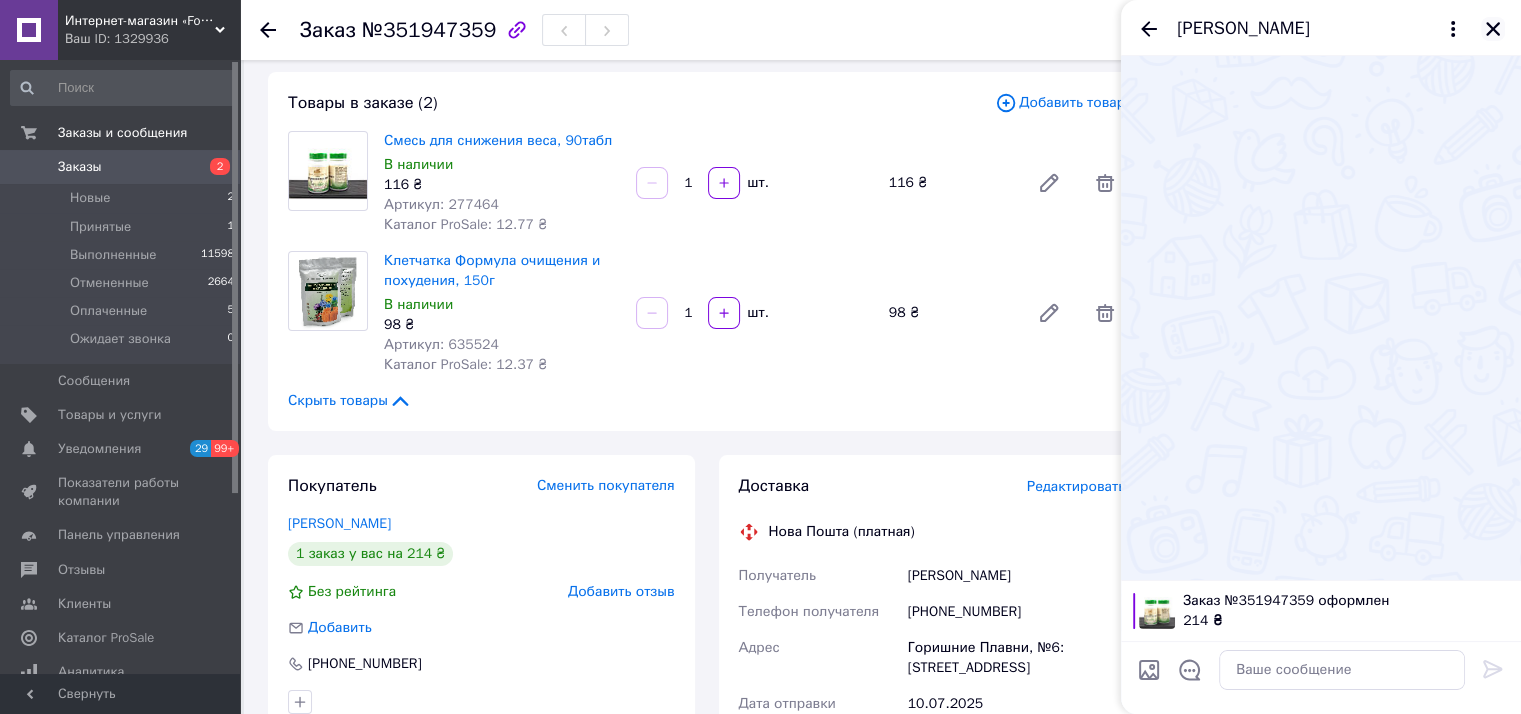 click 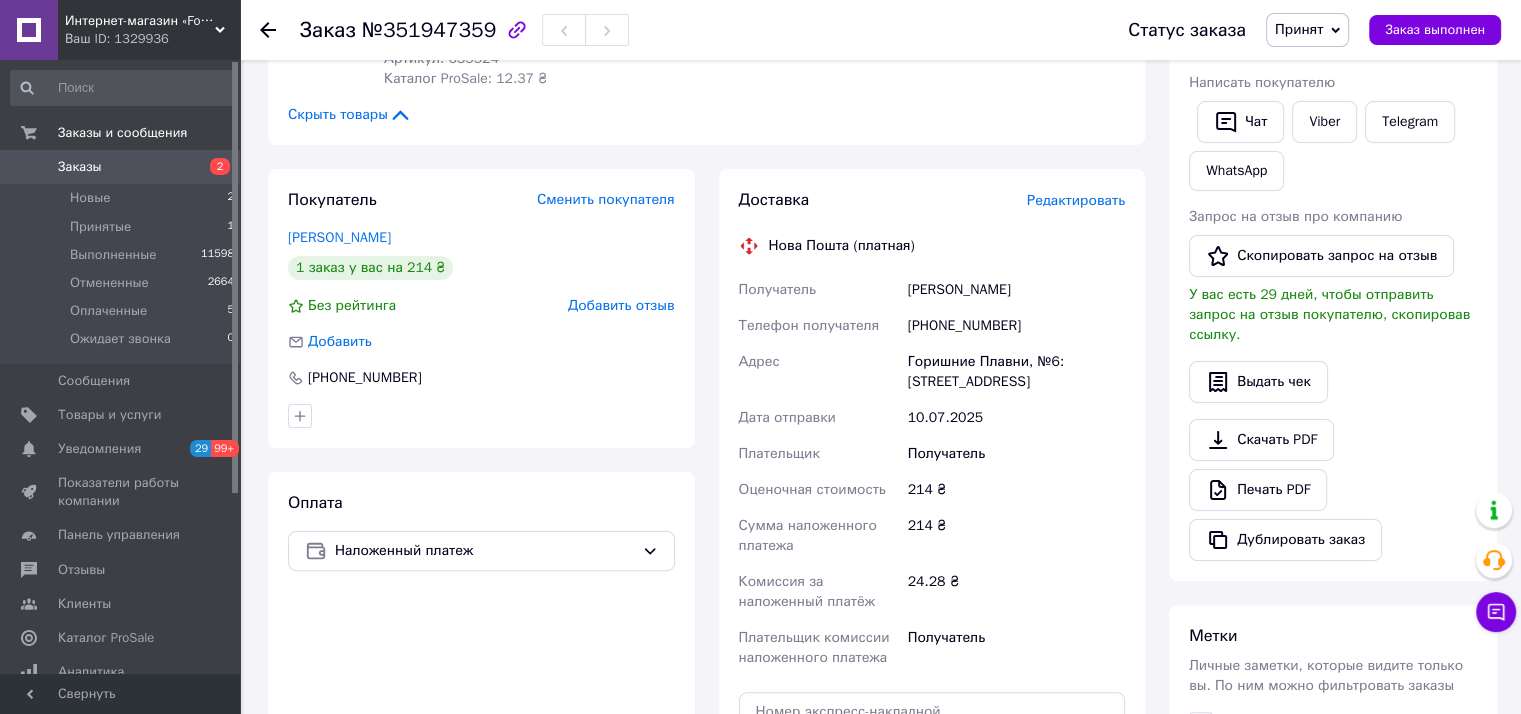 scroll, scrollTop: 400, scrollLeft: 0, axis: vertical 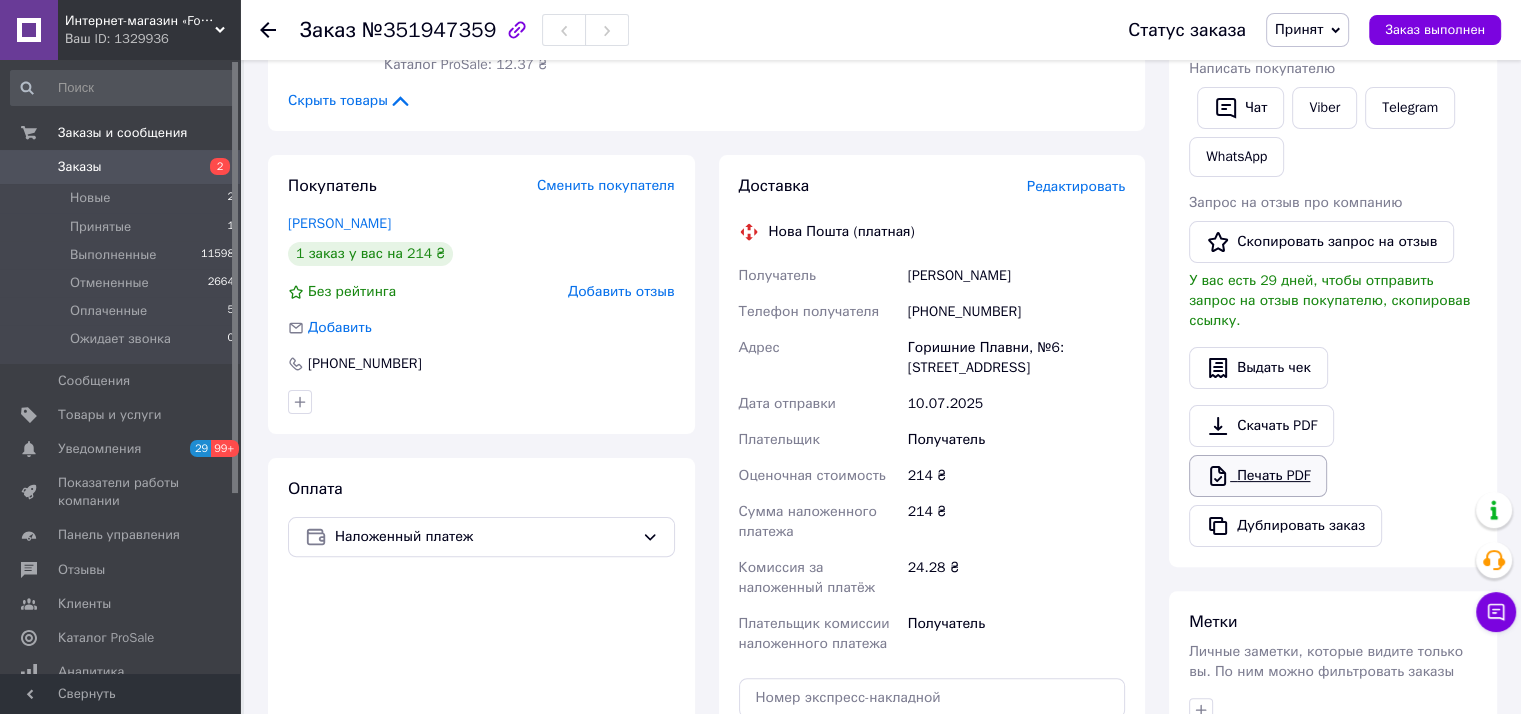 click on "Печать PDF" at bounding box center (1258, 476) 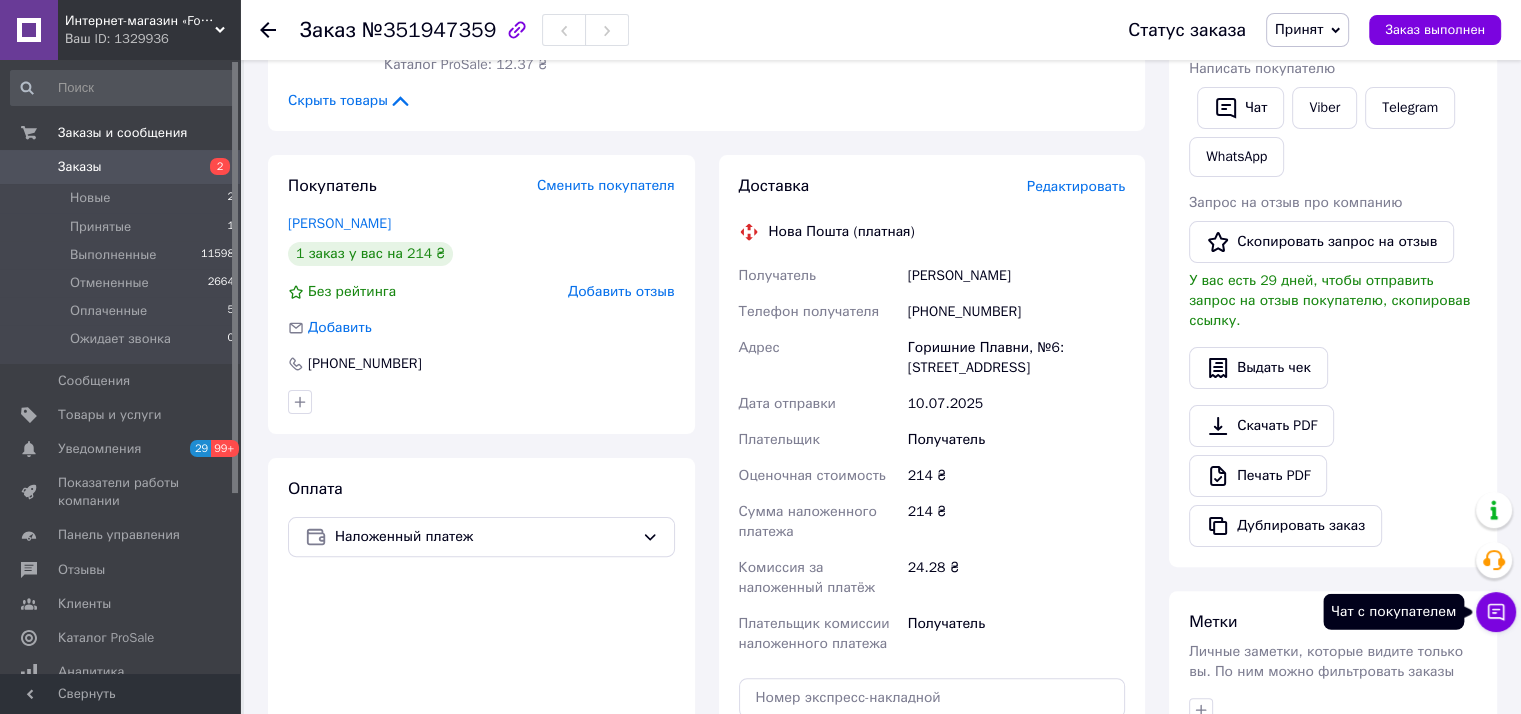 click 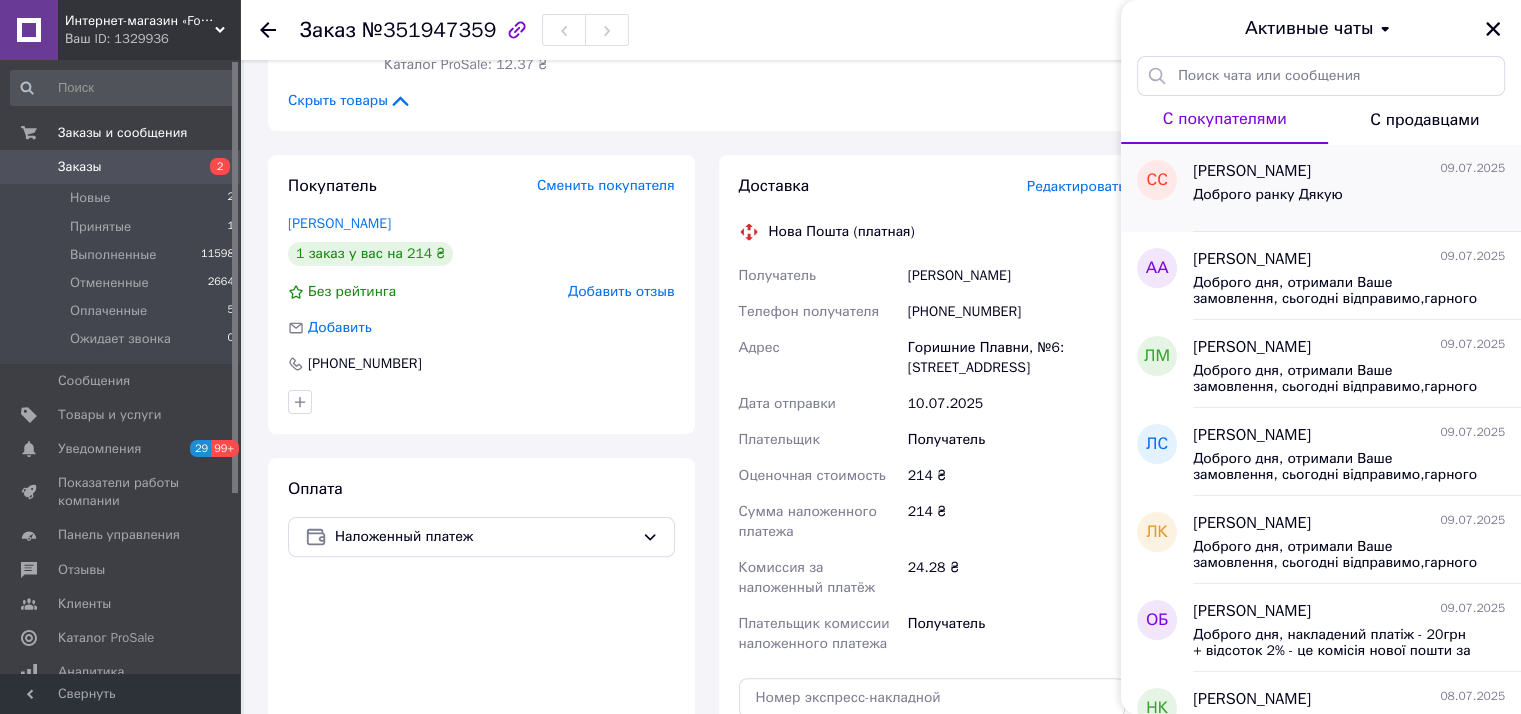 click on "Стефаній Сельський" at bounding box center [1252, 171] 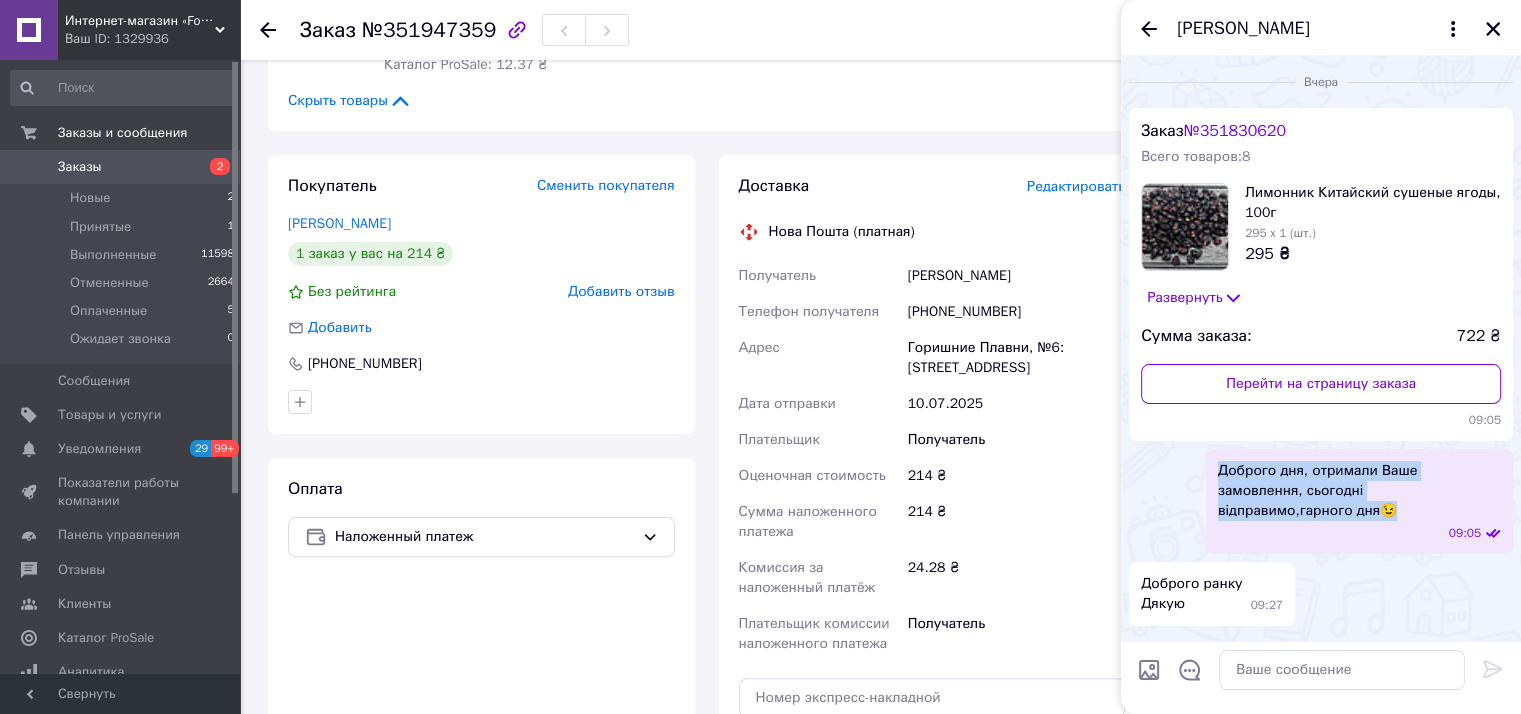 drag, startPoint x: 1214, startPoint y: 467, endPoint x: 1448, endPoint y: 491, distance: 235.22755 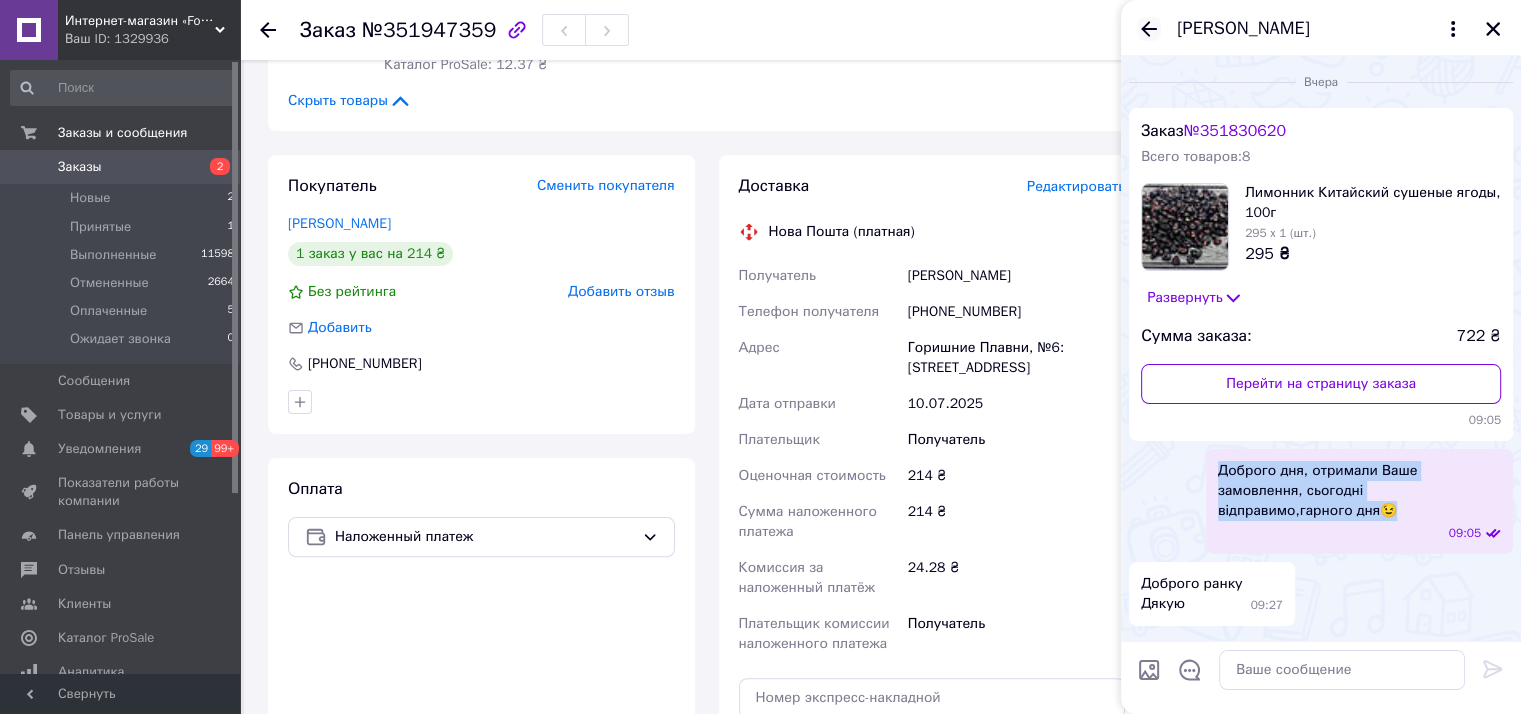 click 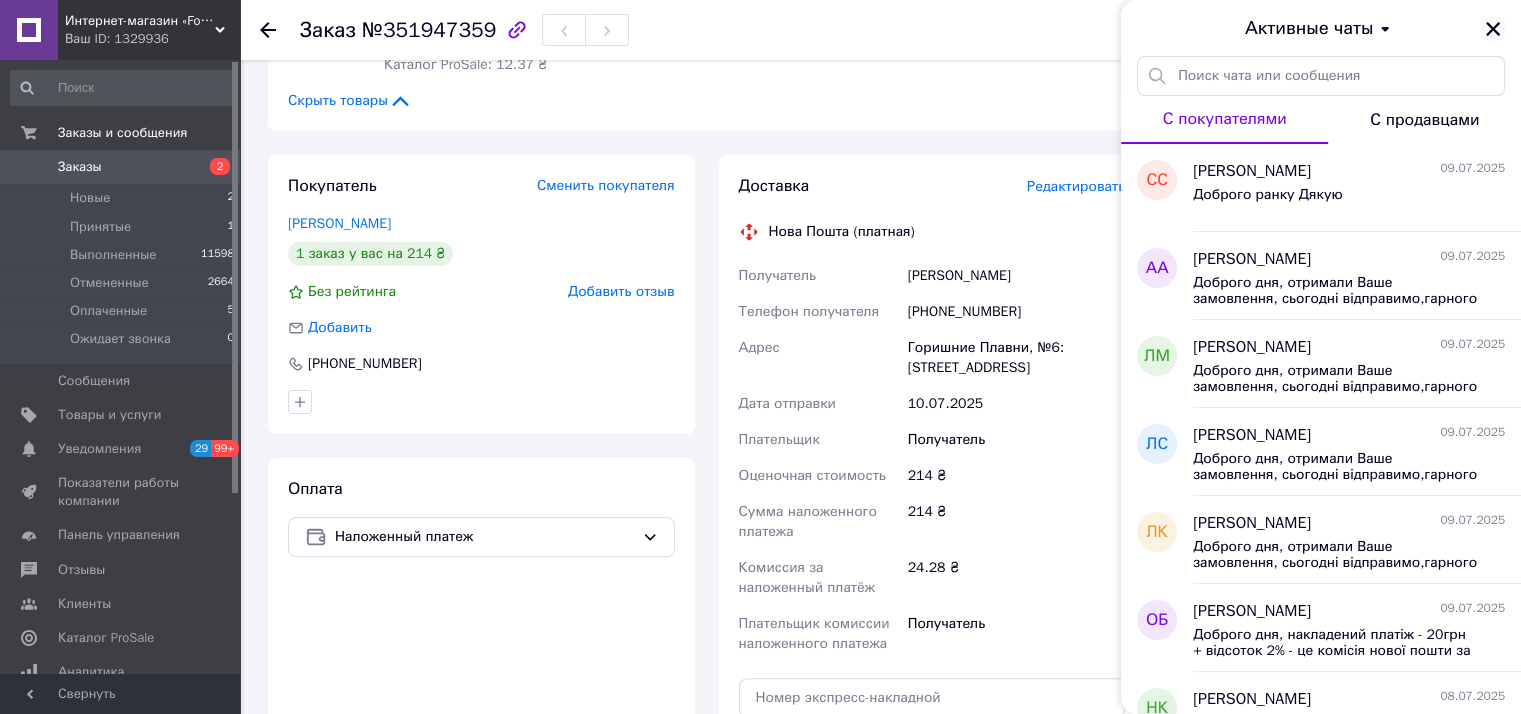 click 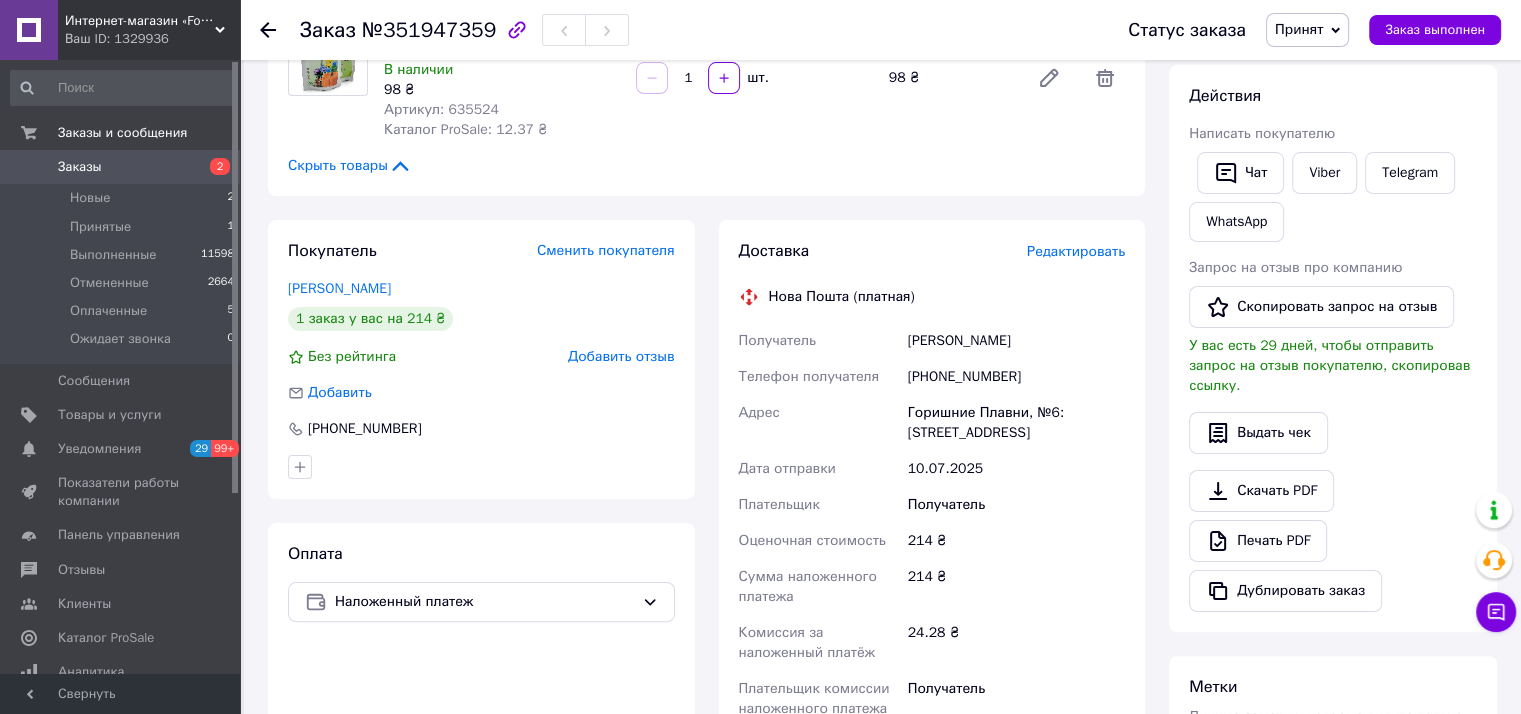 scroll, scrollTop: 300, scrollLeft: 0, axis: vertical 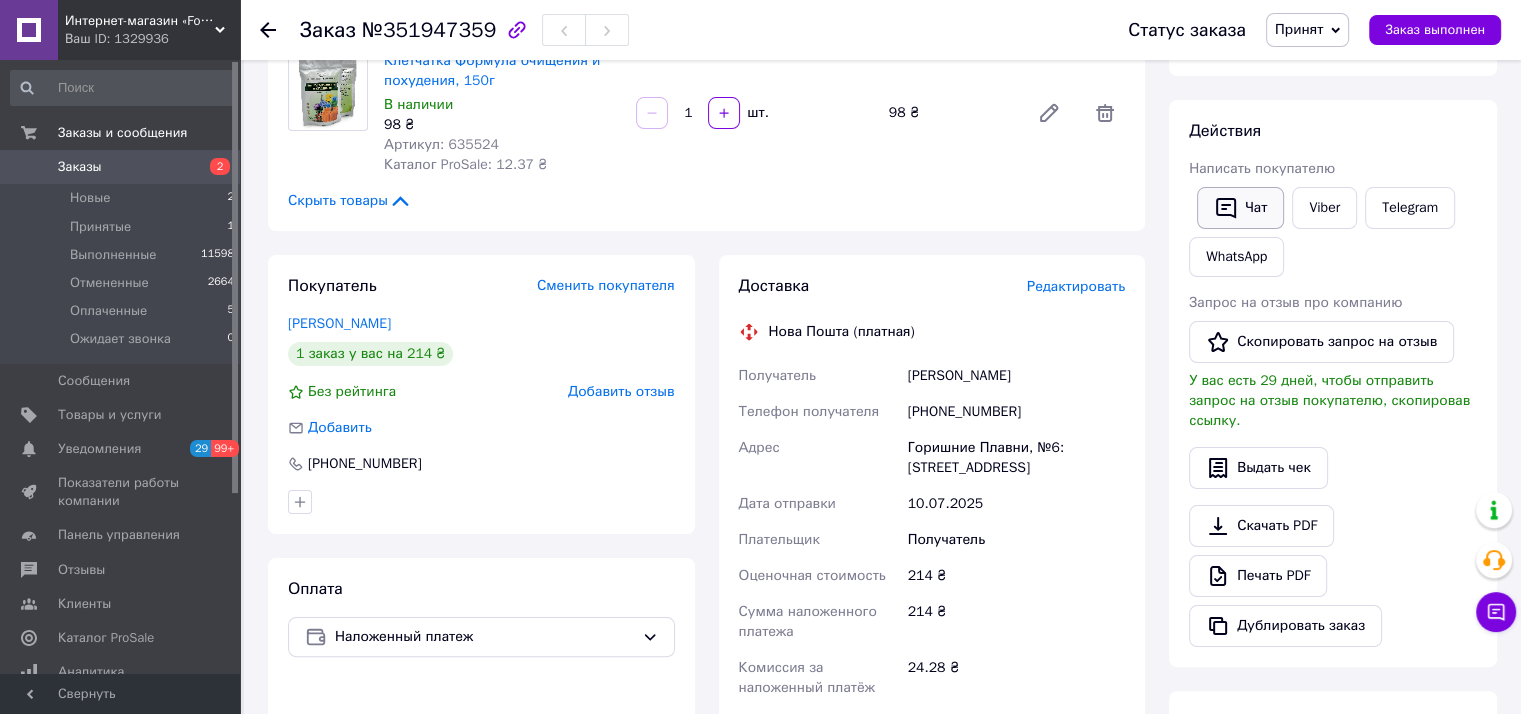 click on "Чат" at bounding box center (1240, 208) 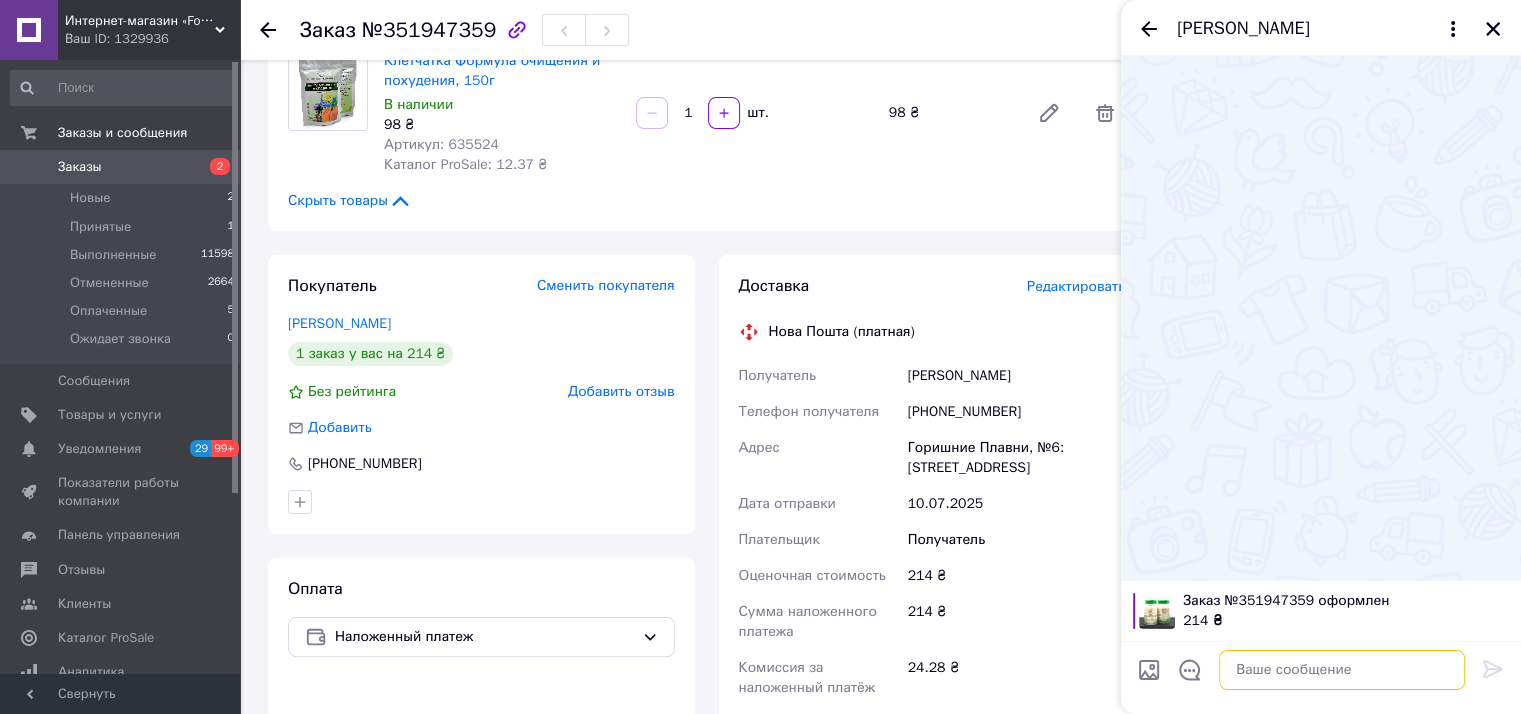 click at bounding box center [1342, 670] 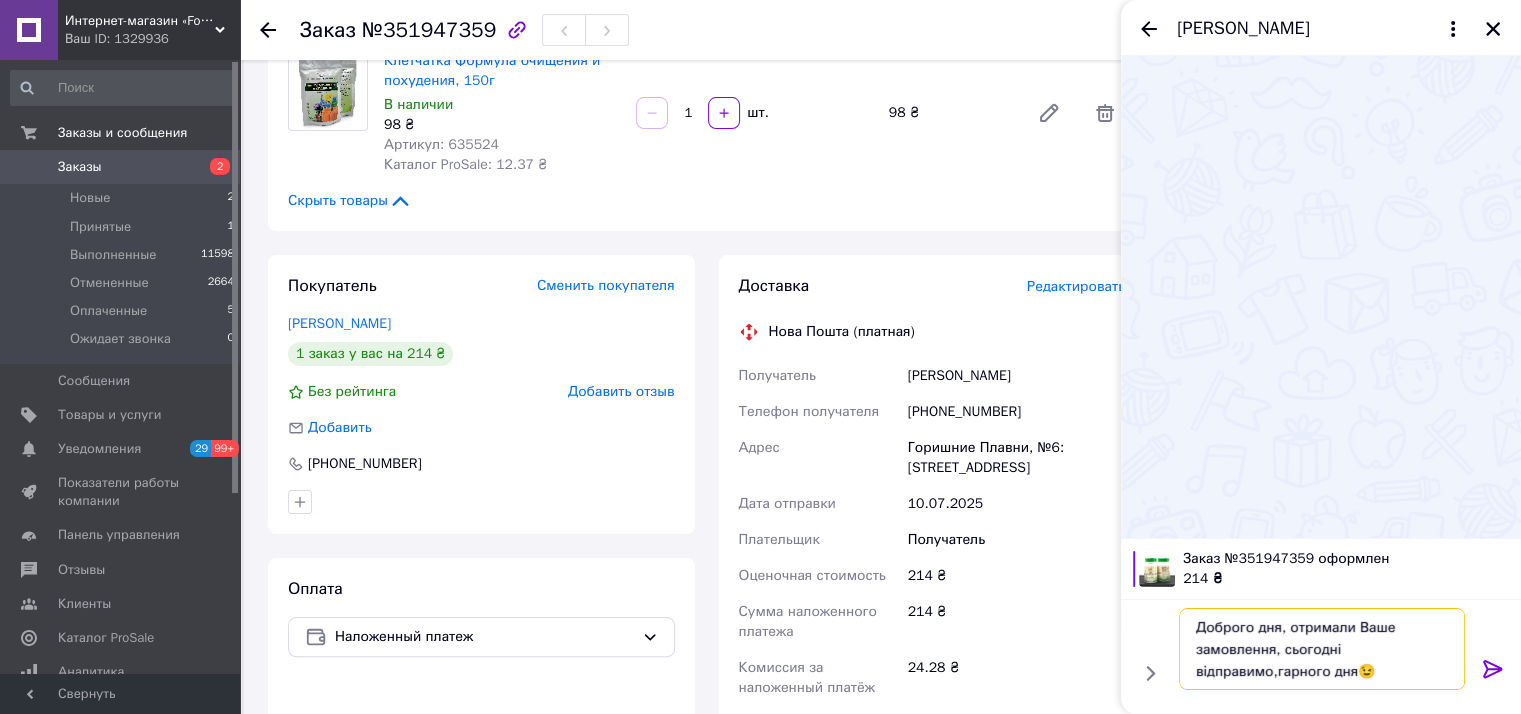 type 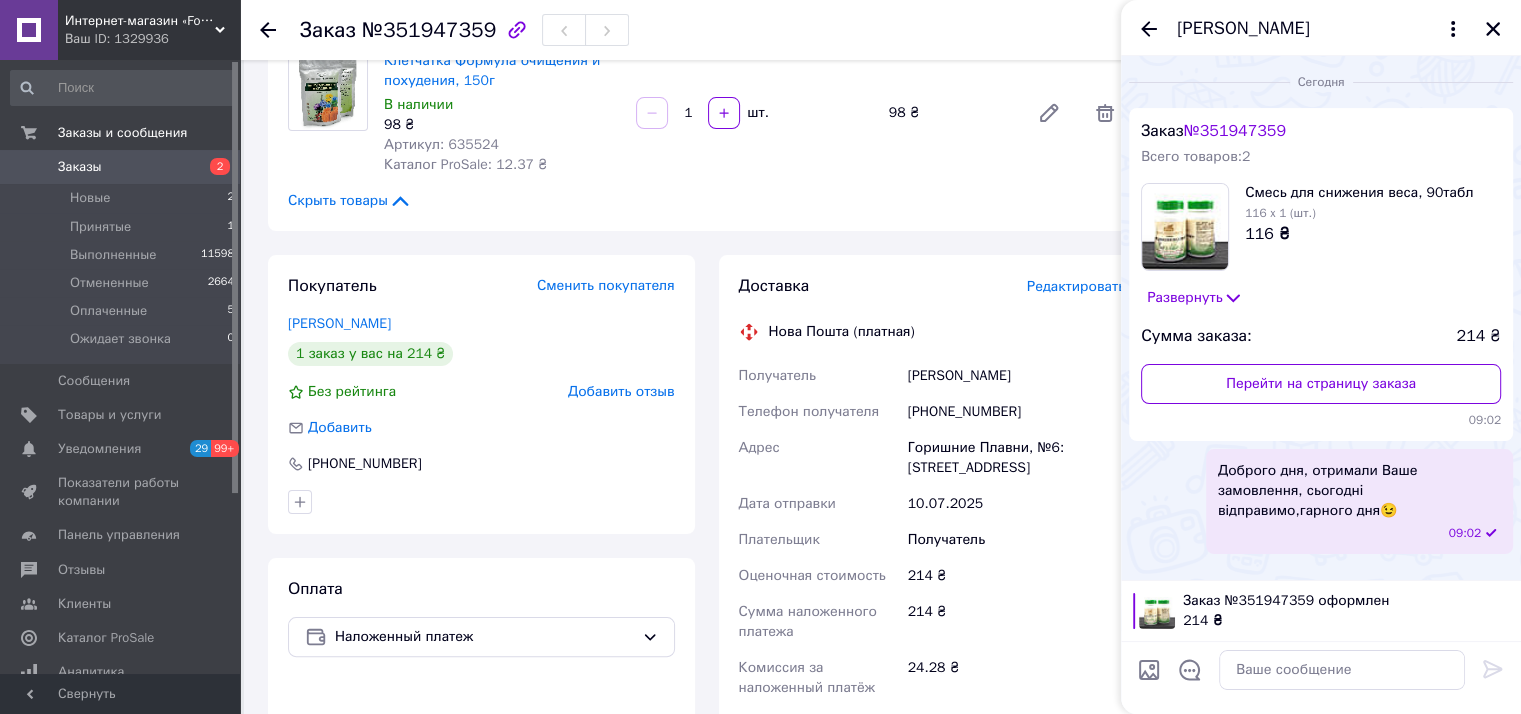 click on "Анастасія Тітаренко" at bounding box center [1321, 28] 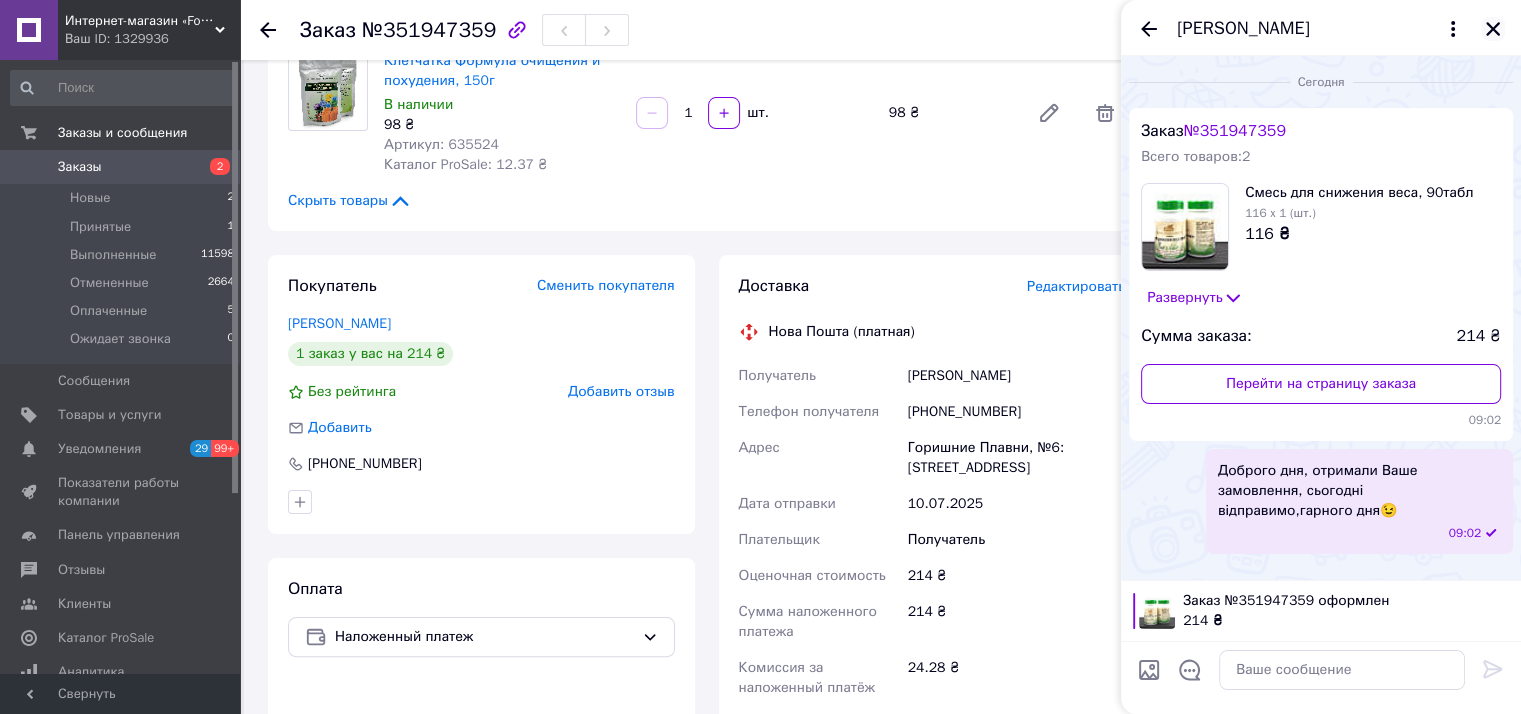 click at bounding box center [1493, 29] 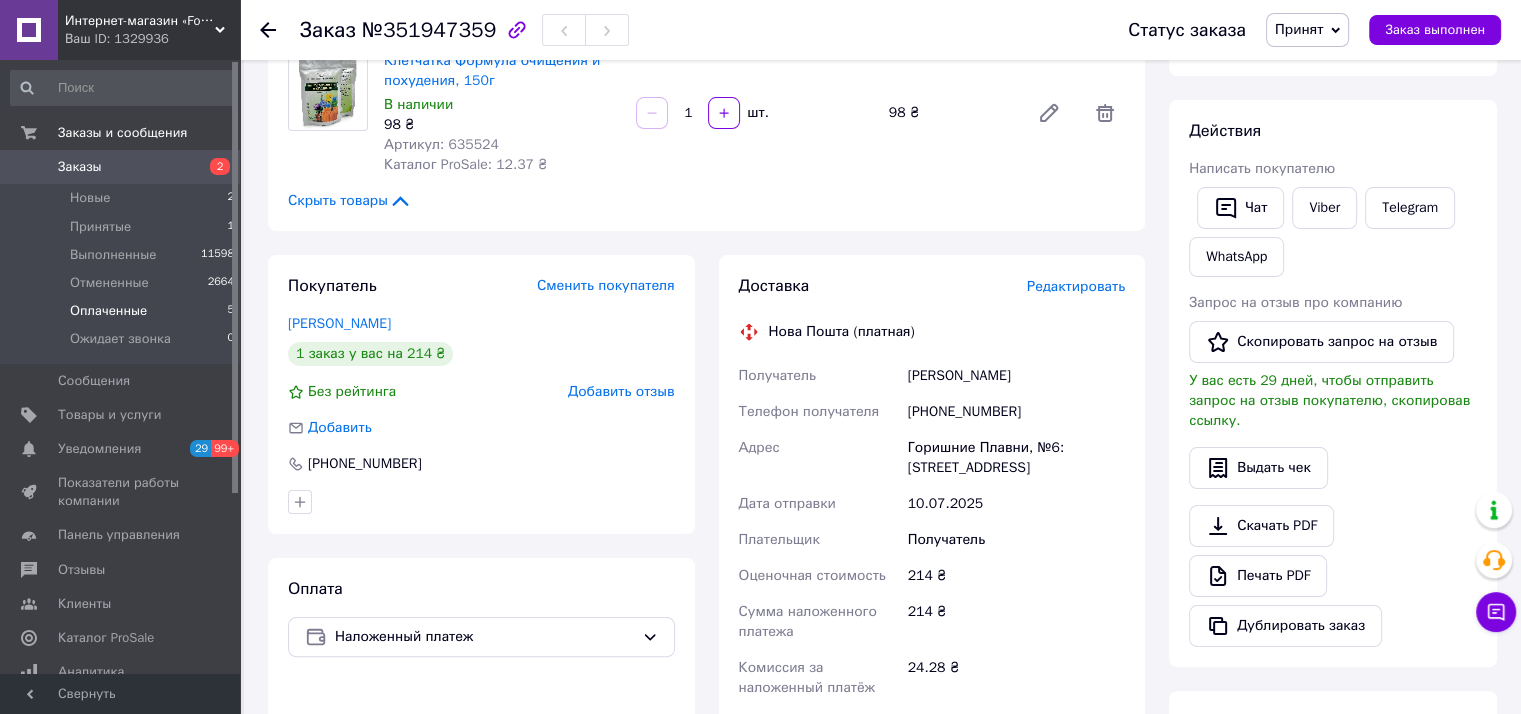 click on "Оплаченные" at bounding box center [108, 311] 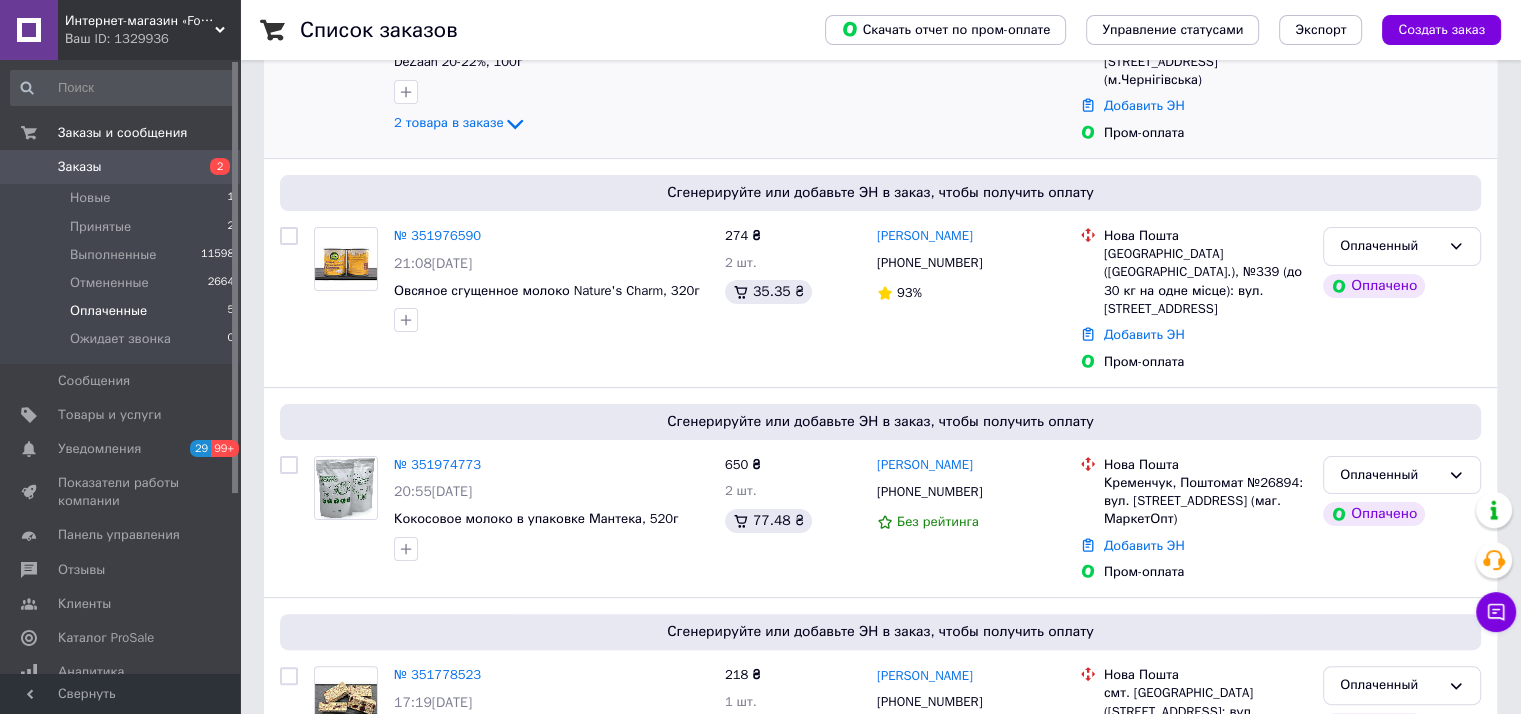 scroll, scrollTop: 640, scrollLeft: 0, axis: vertical 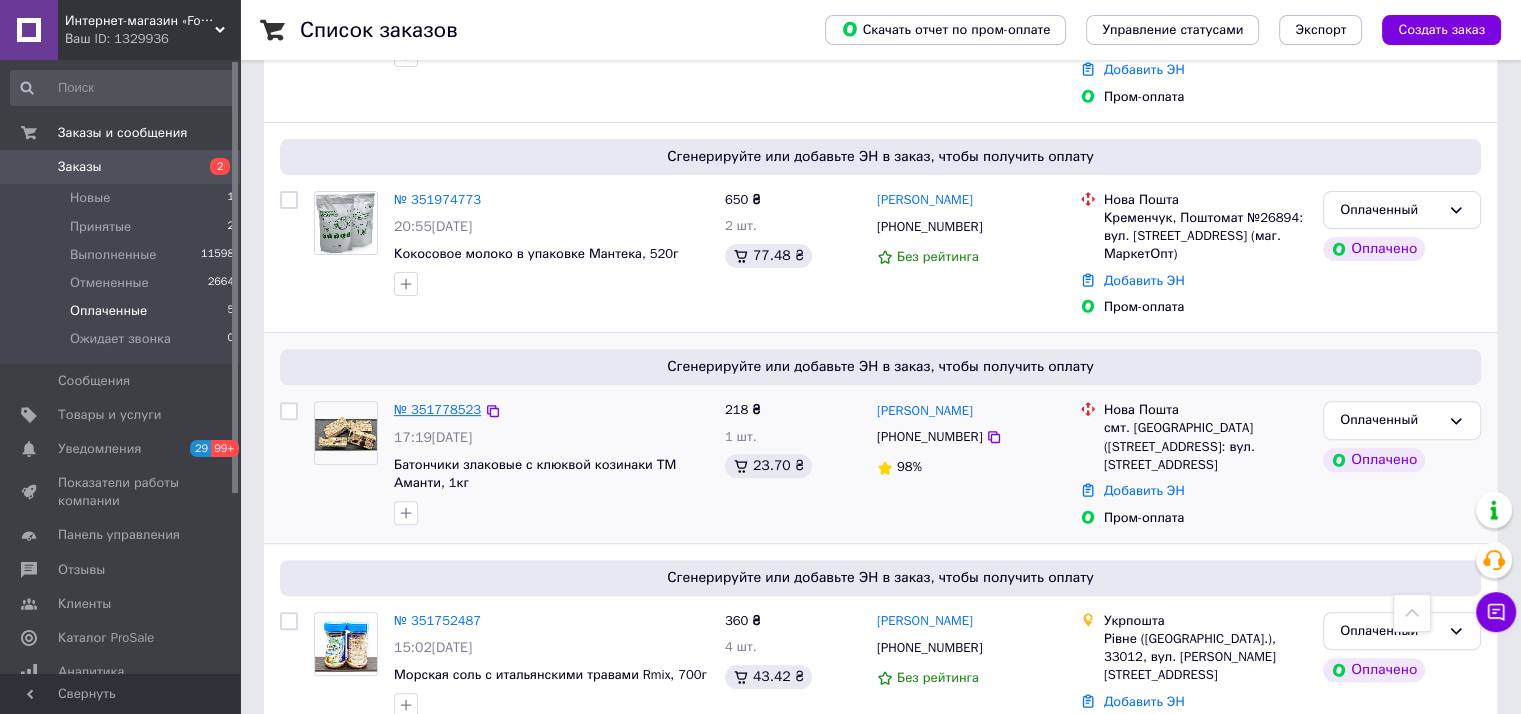 click on "№ 351778523" at bounding box center (437, 409) 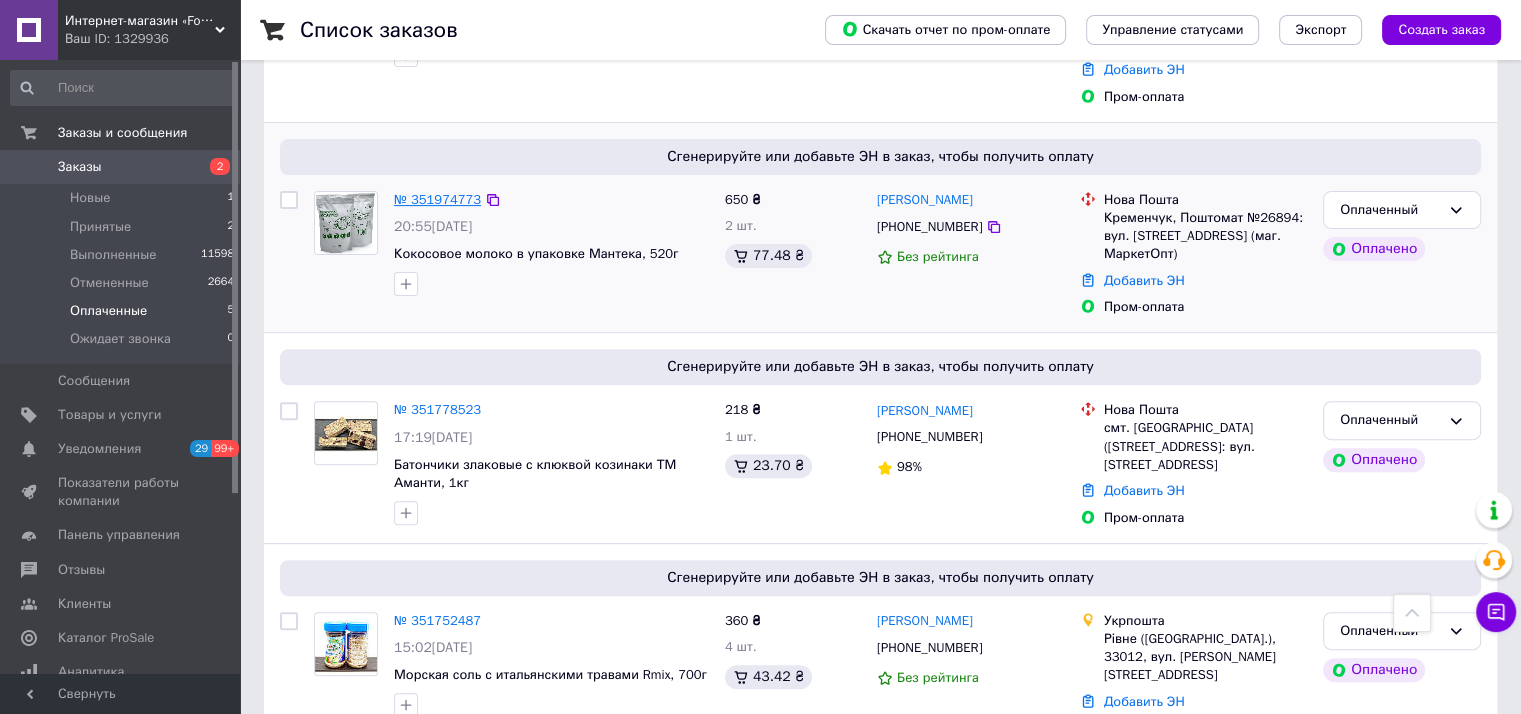 click on "№ 351974773" at bounding box center [437, 199] 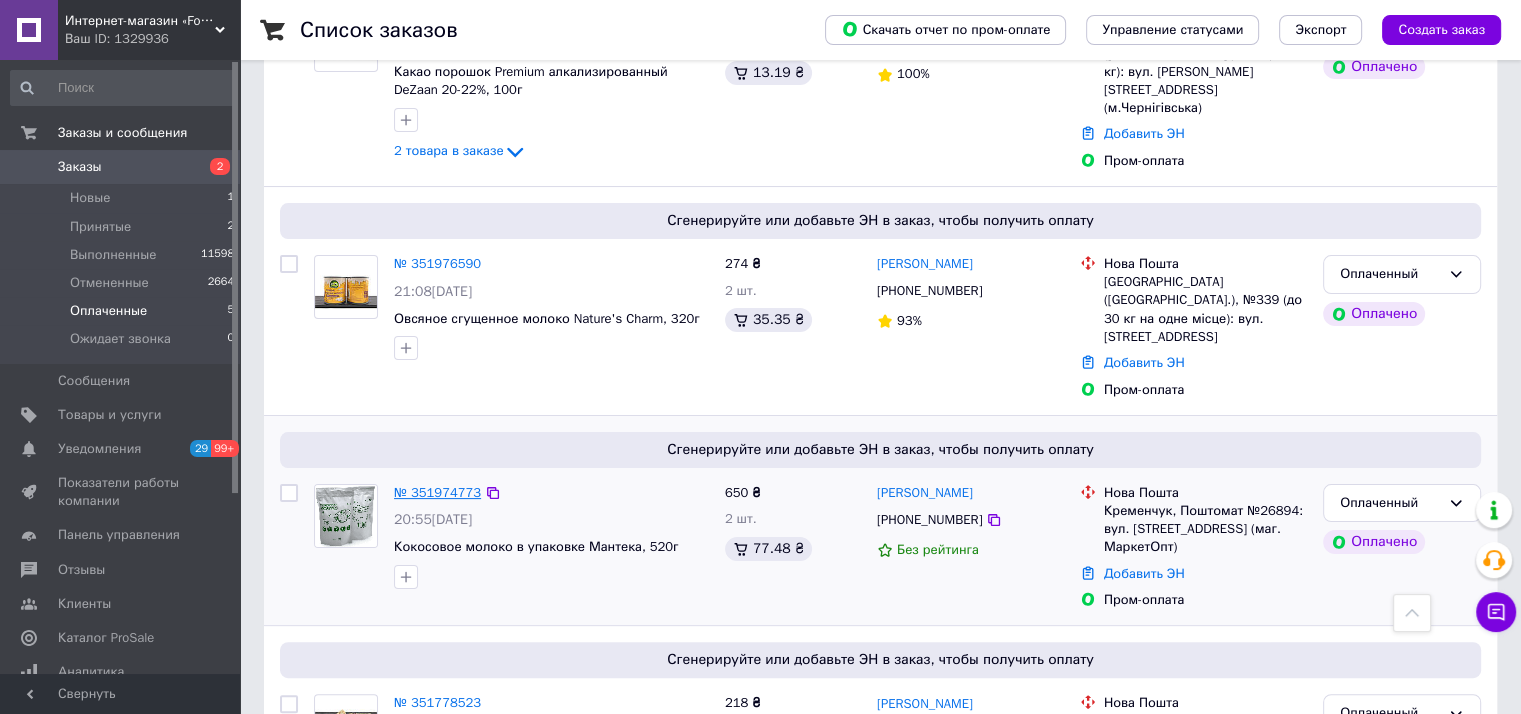 scroll, scrollTop: 340, scrollLeft: 0, axis: vertical 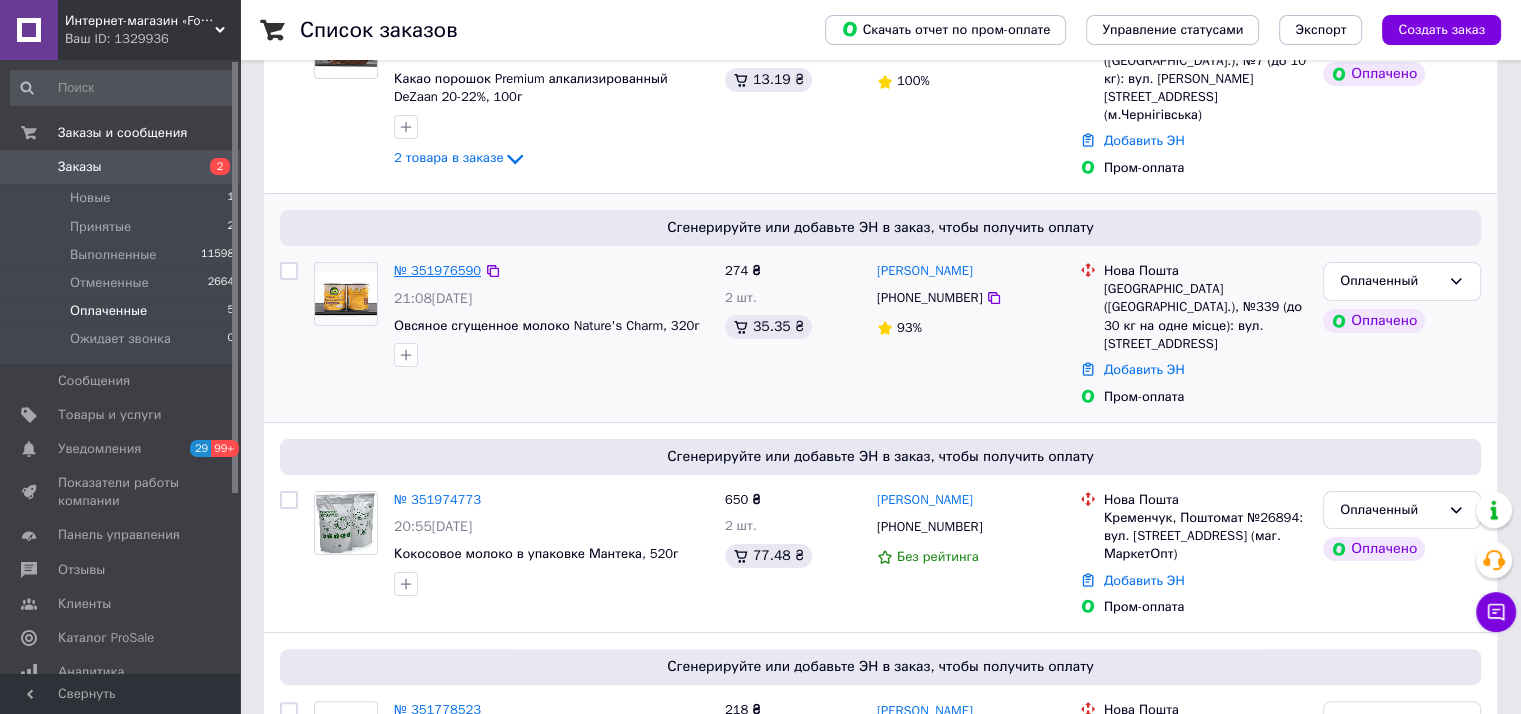 click on "№ 351976590" at bounding box center (437, 270) 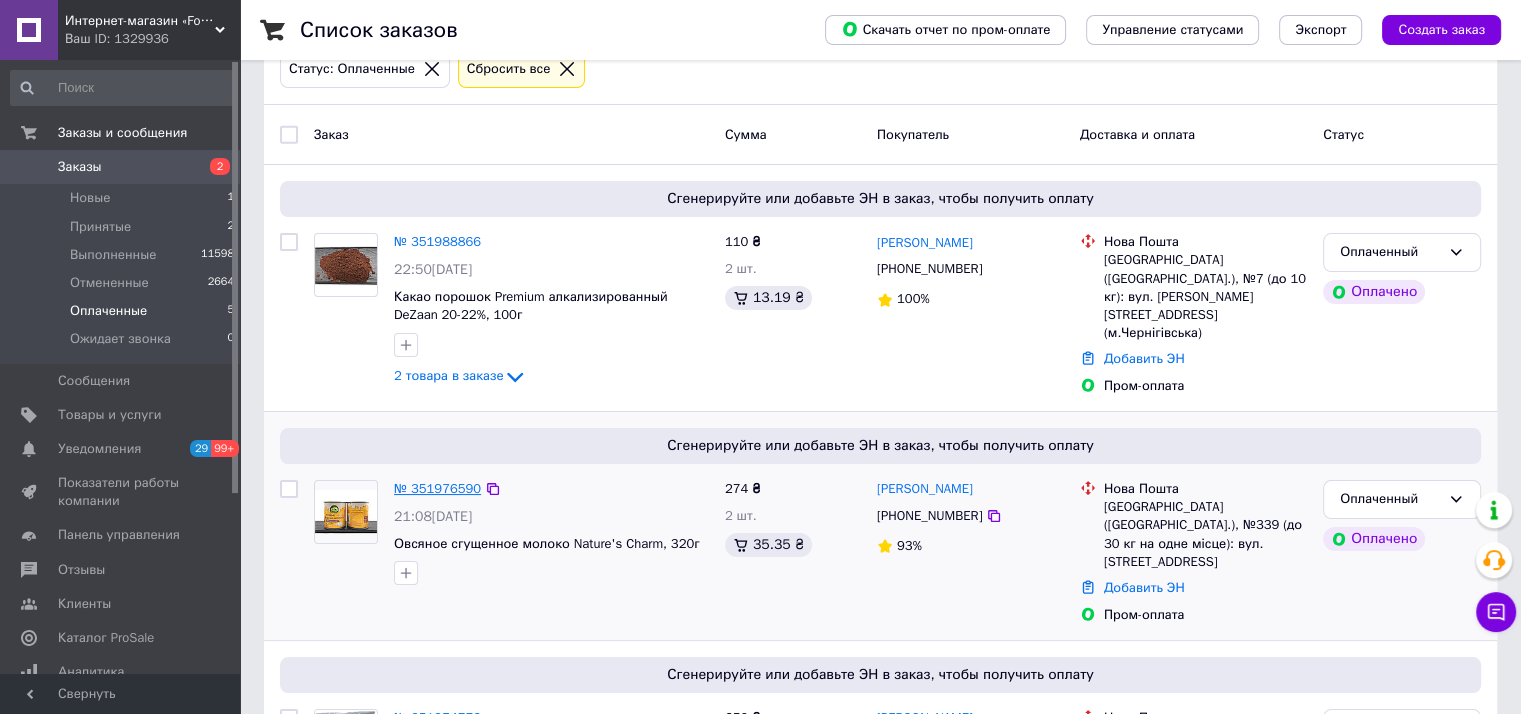 scroll, scrollTop: 0, scrollLeft: 0, axis: both 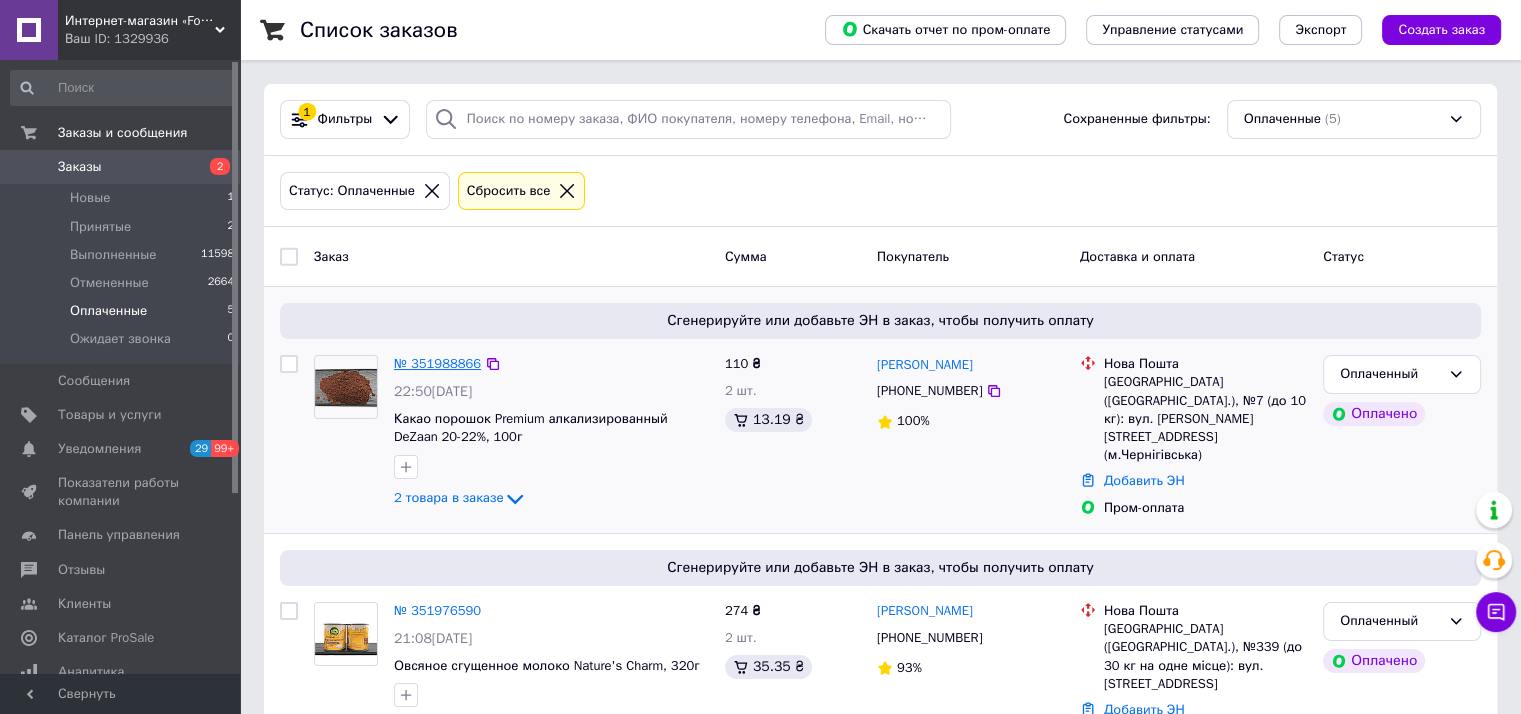 click on "№ 351988866" at bounding box center [437, 363] 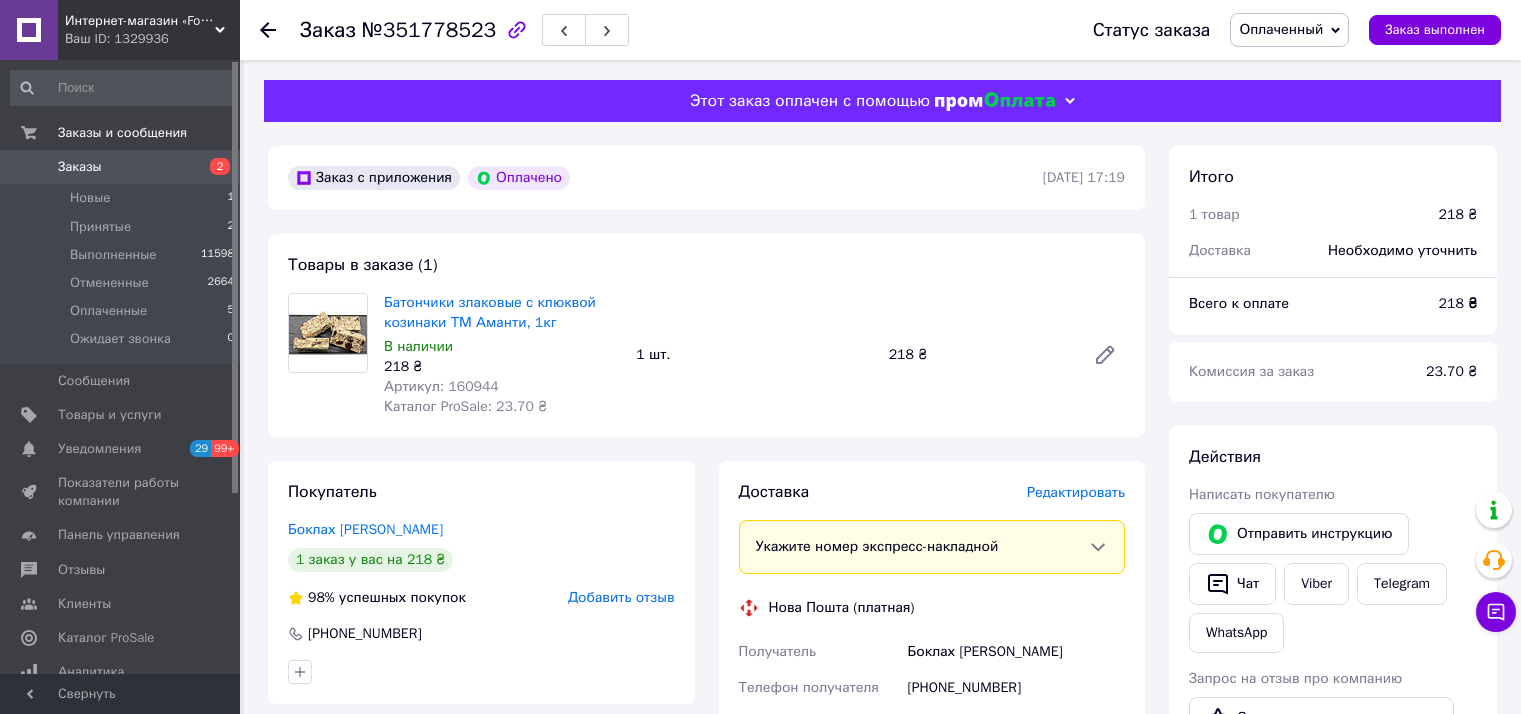 scroll, scrollTop: 0, scrollLeft: 0, axis: both 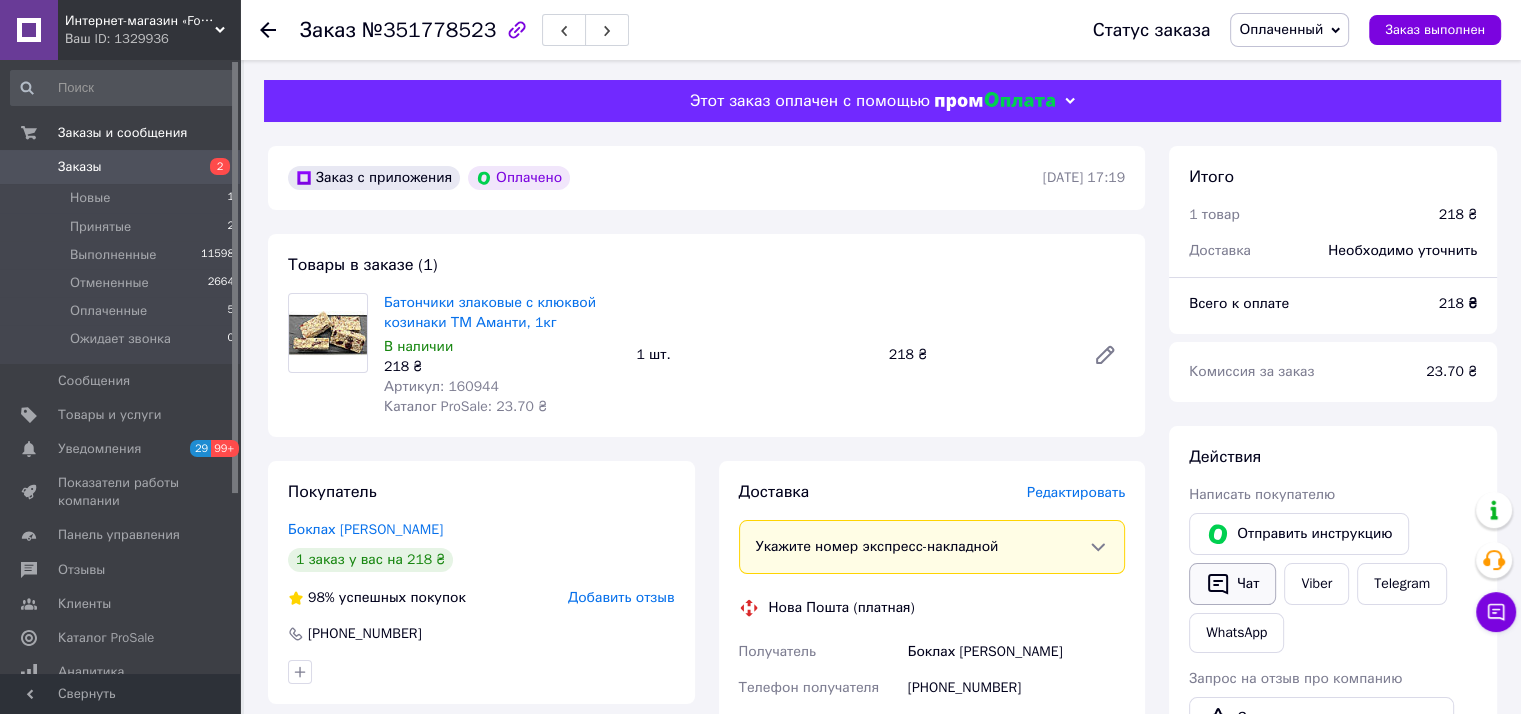 click 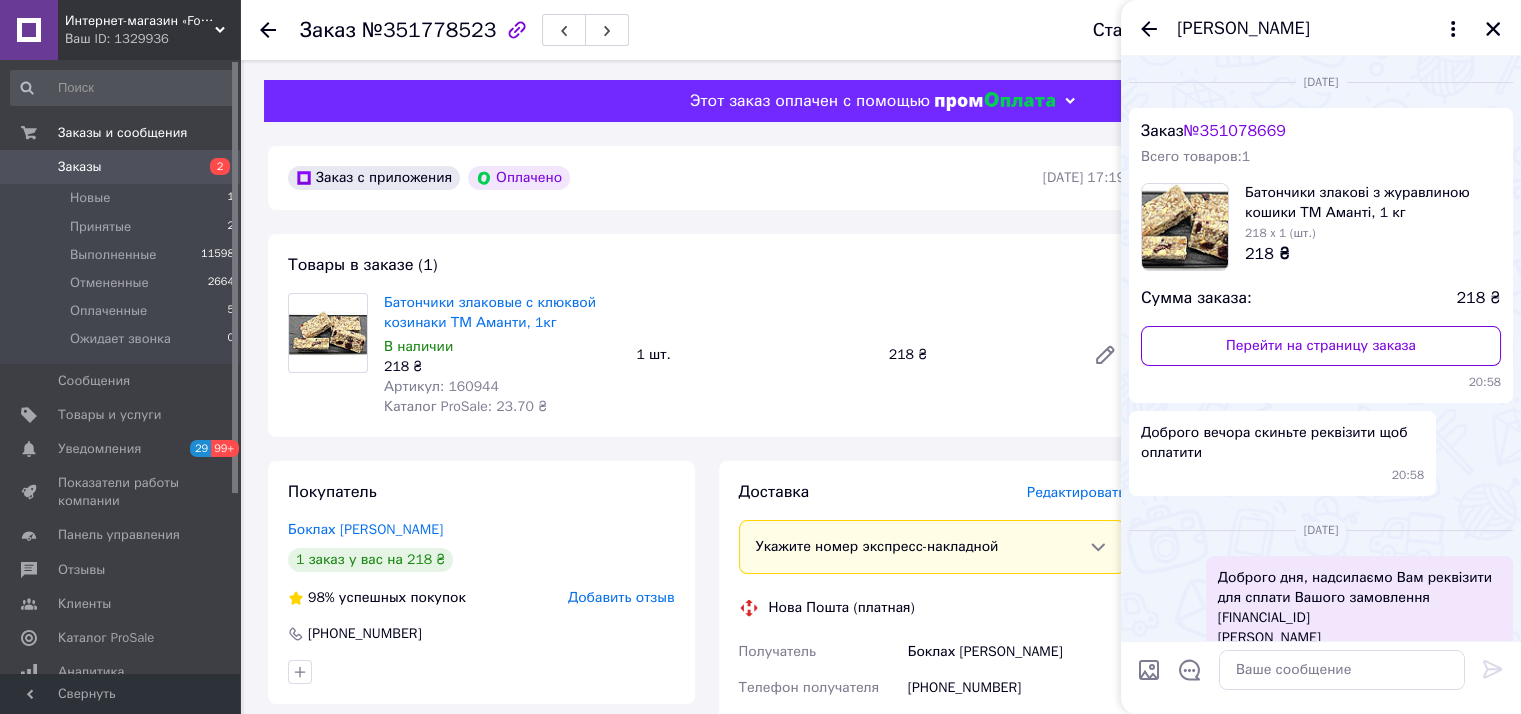 scroll, scrollTop: 1877, scrollLeft: 0, axis: vertical 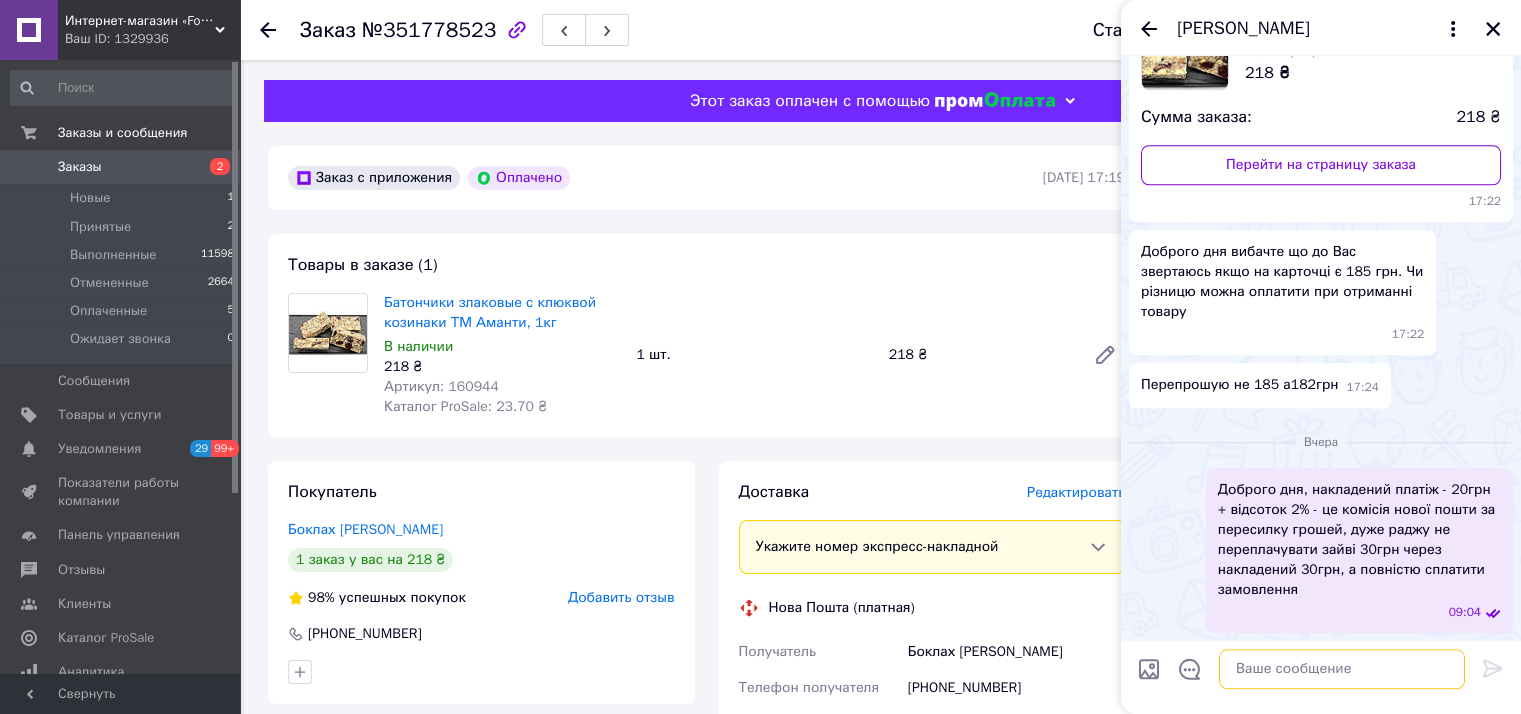click at bounding box center [1342, 670] 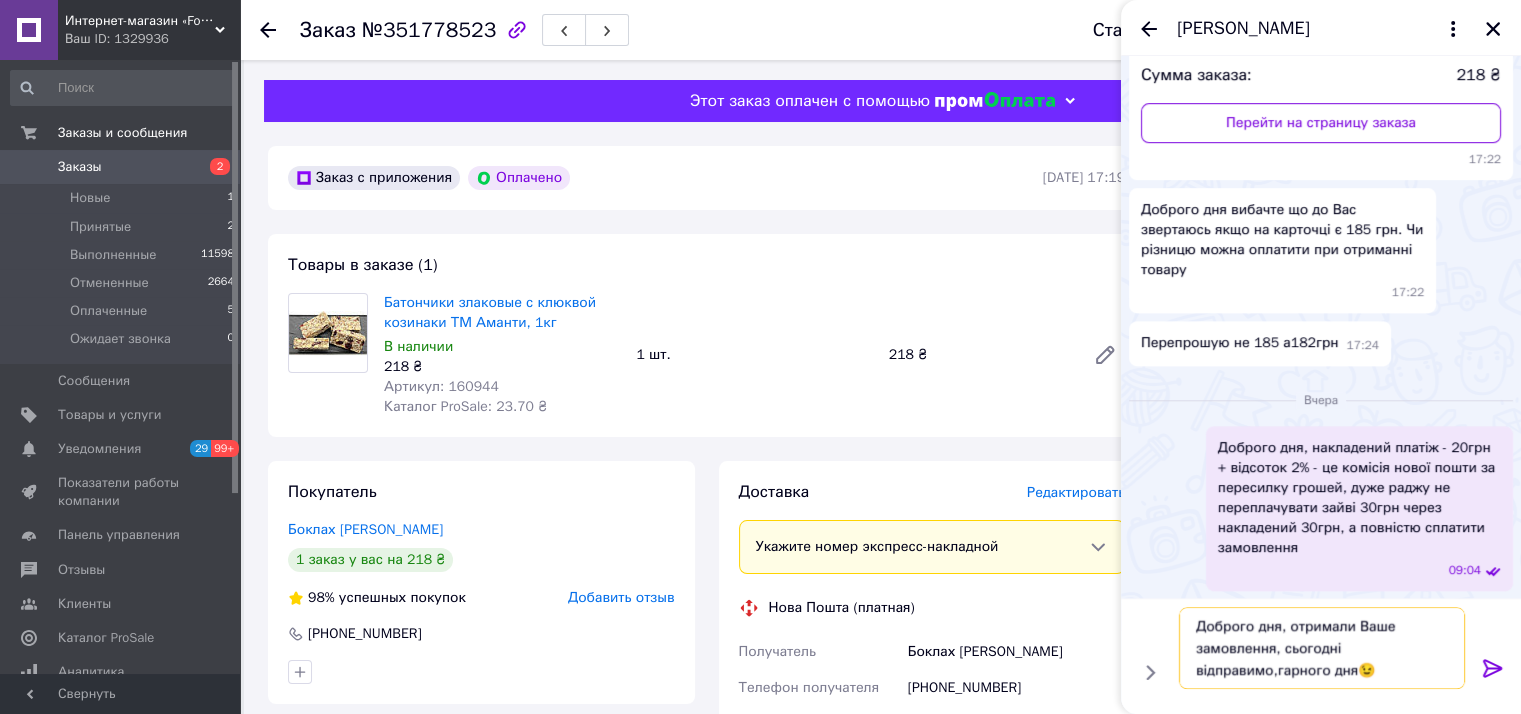 type 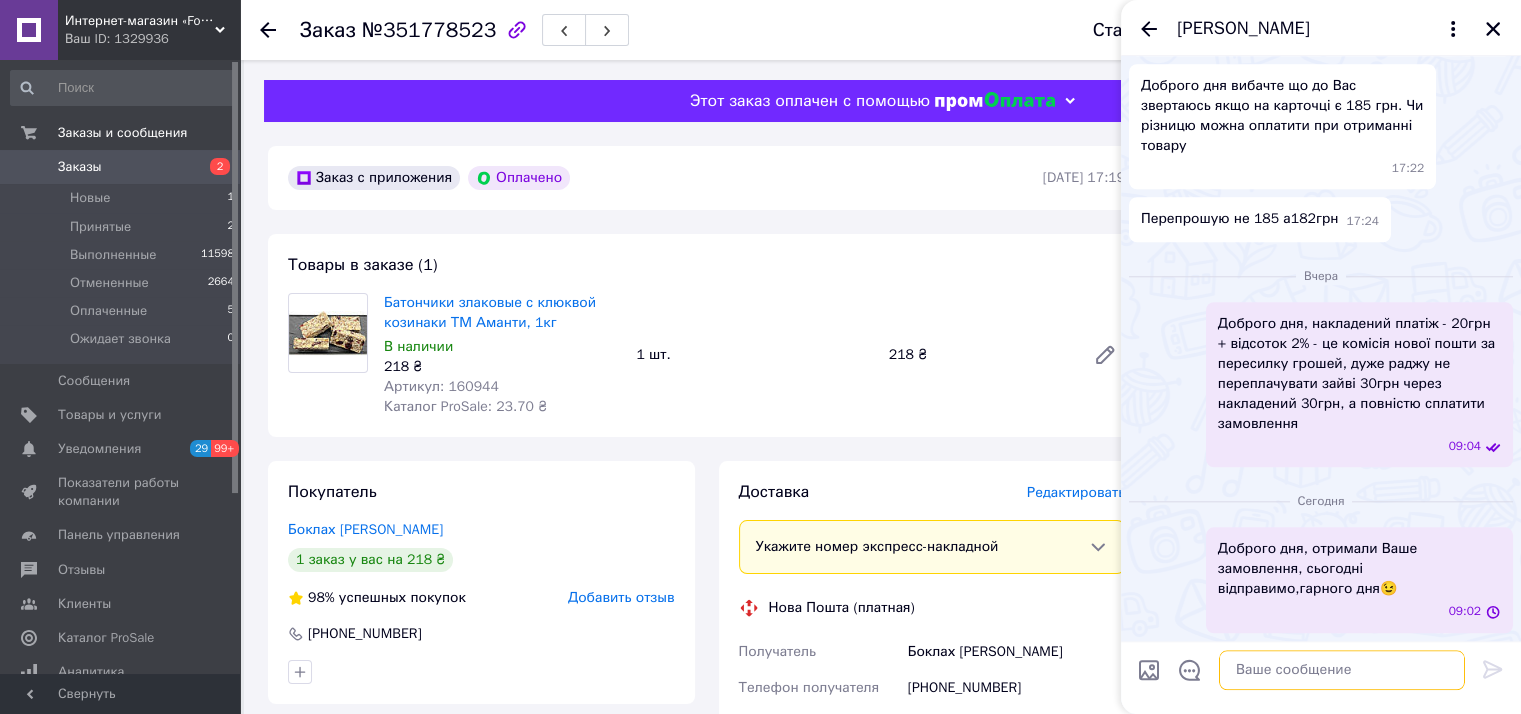 scroll, scrollTop: 2023, scrollLeft: 0, axis: vertical 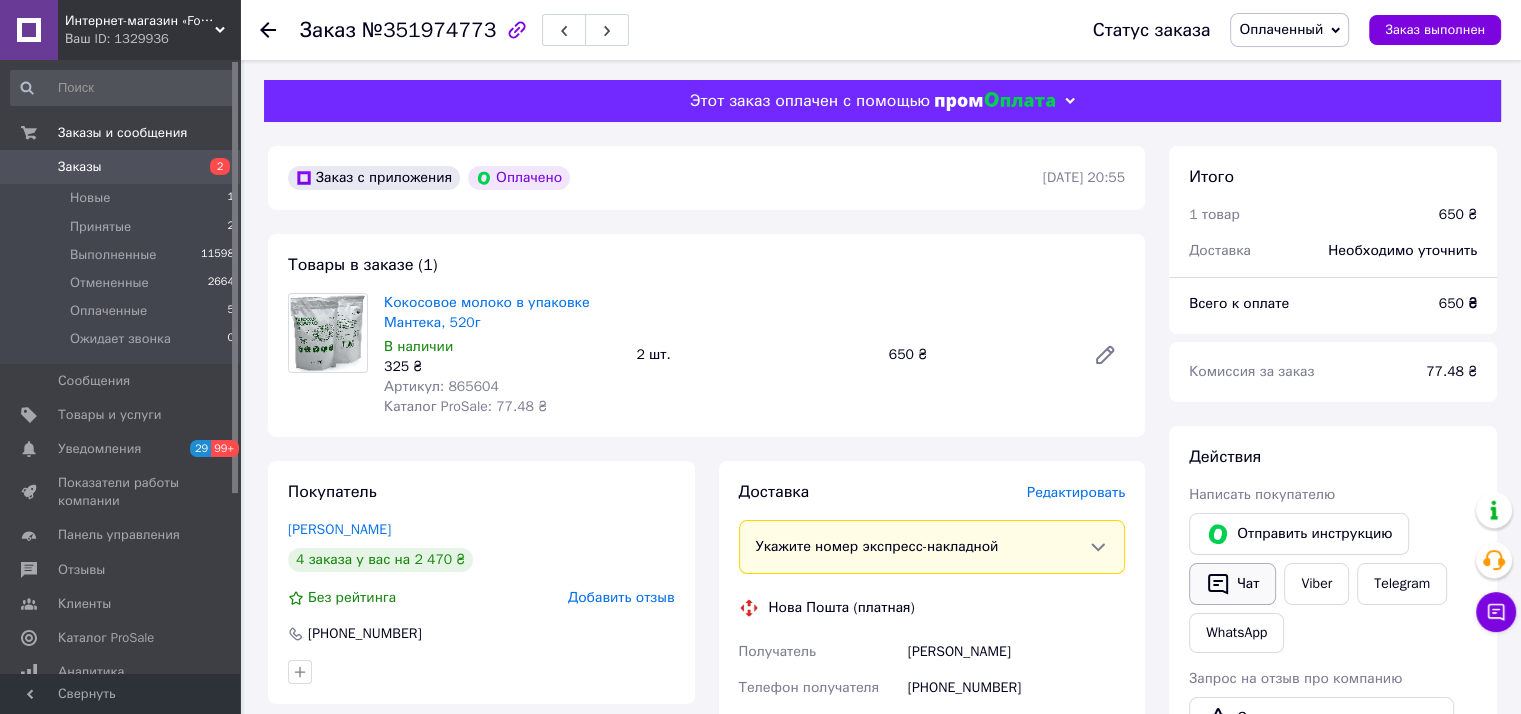 click on "Чат" at bounding box center [1232, 584] 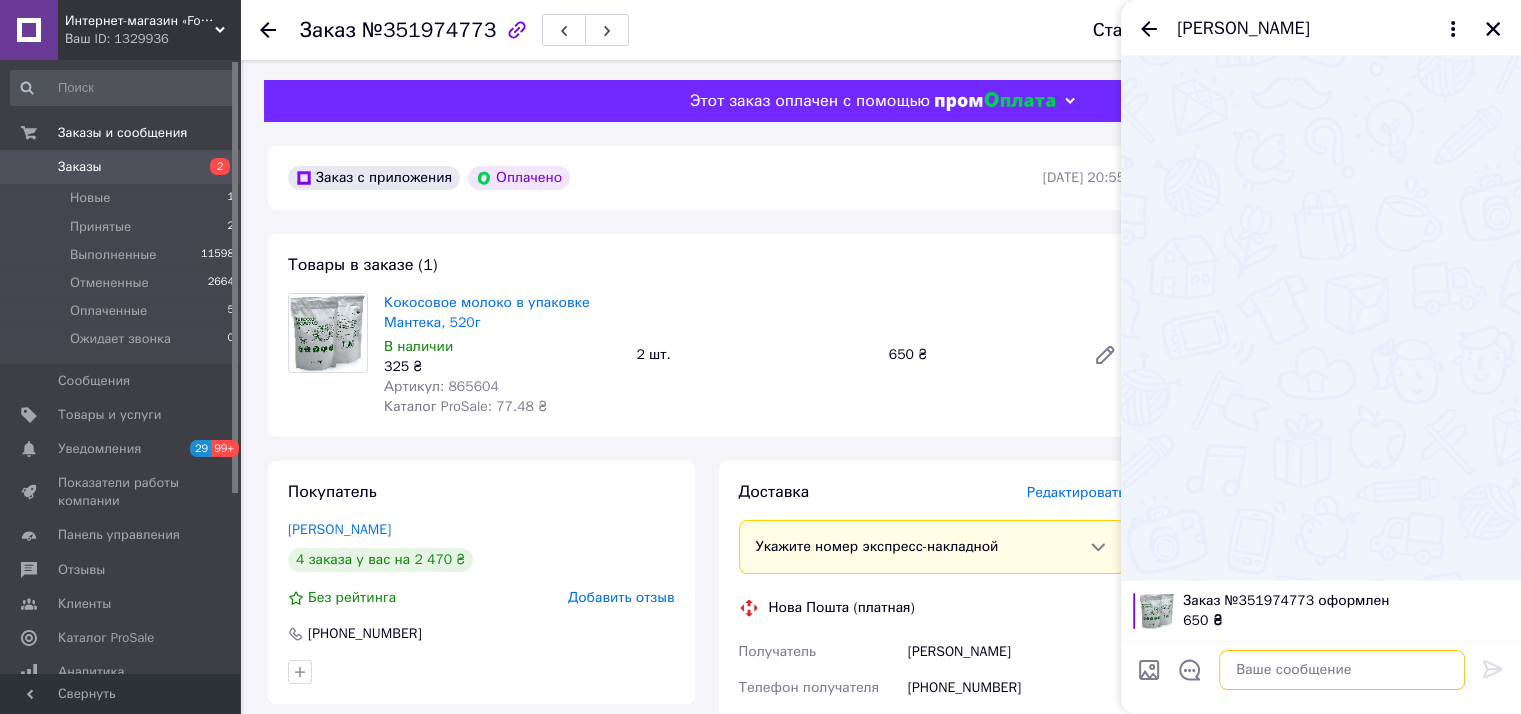 click at bounding box center (1342, 670) 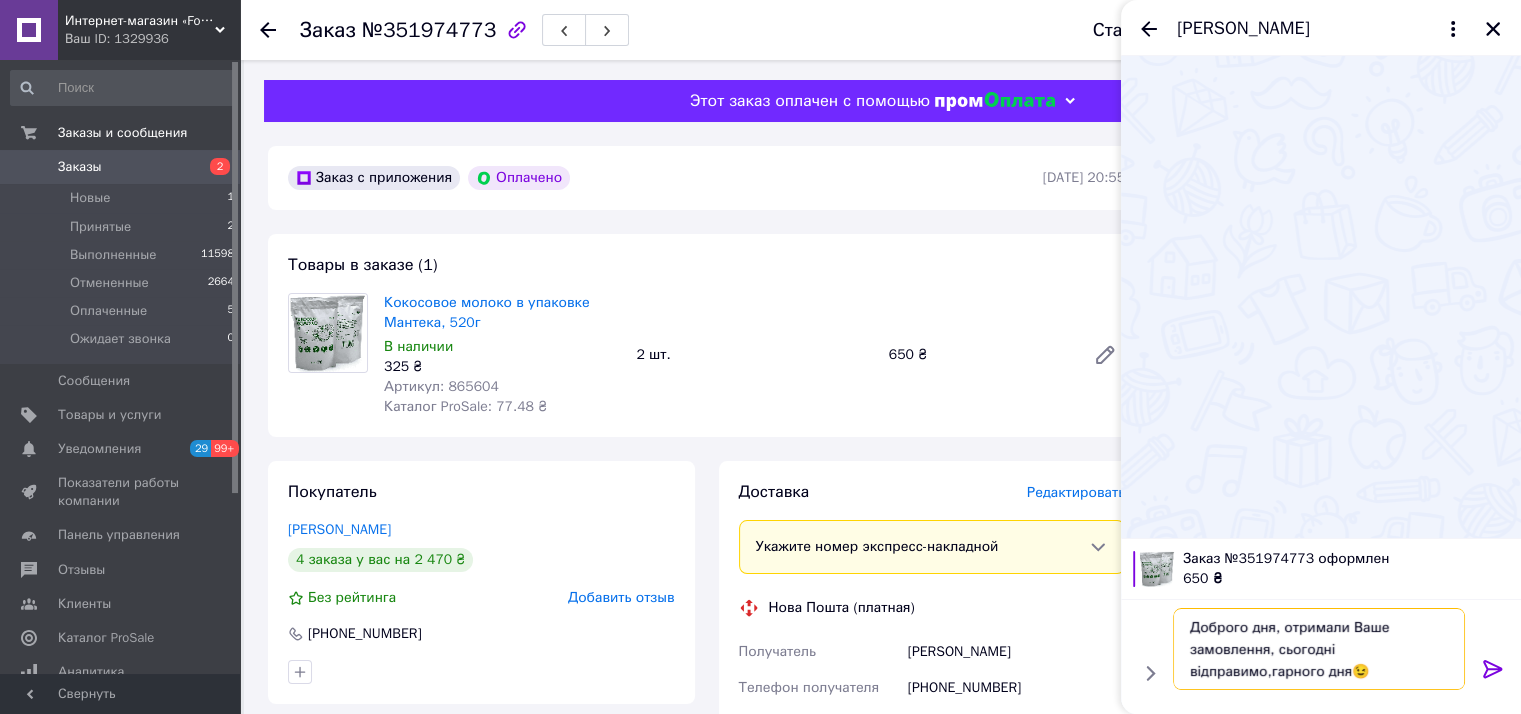 type 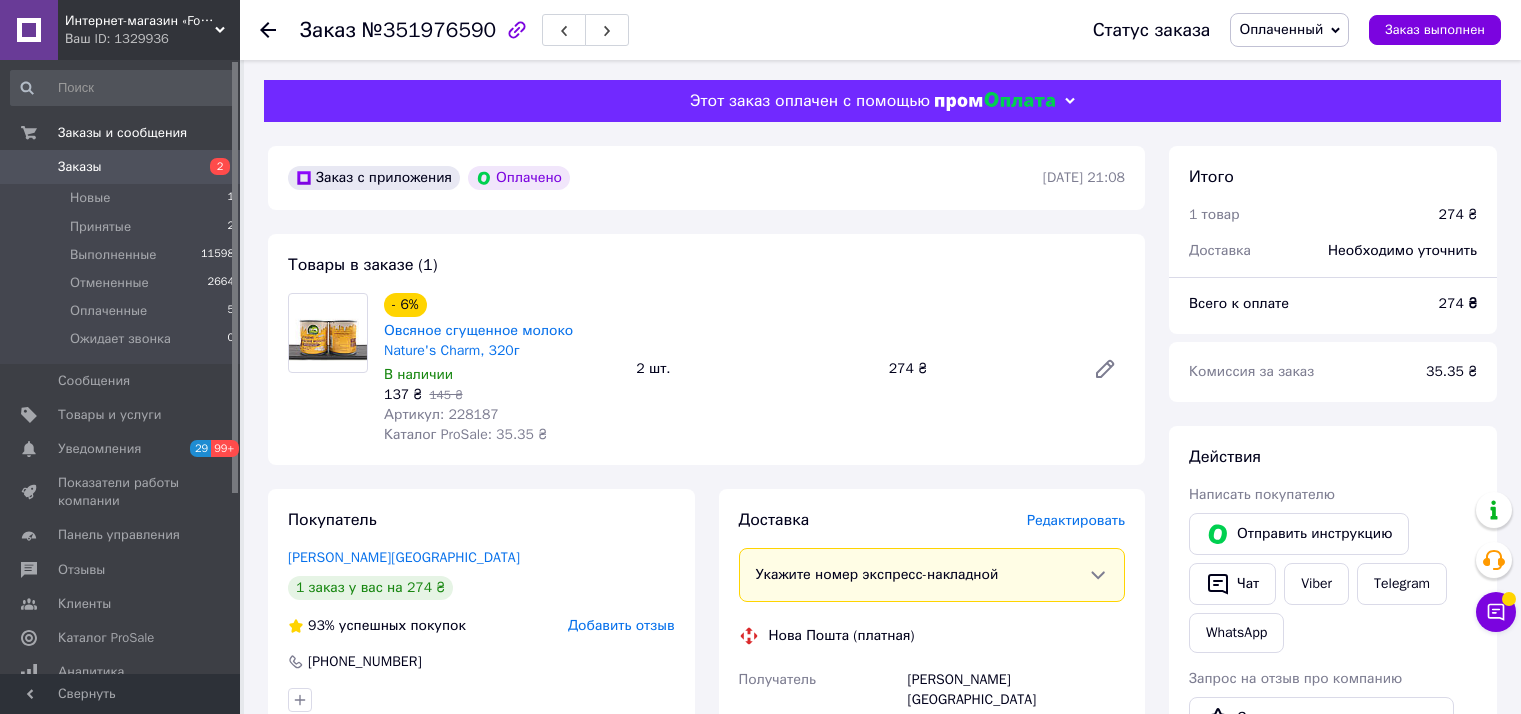 scroll, scrollTop: 0, scrollLeft: 0, axis: both 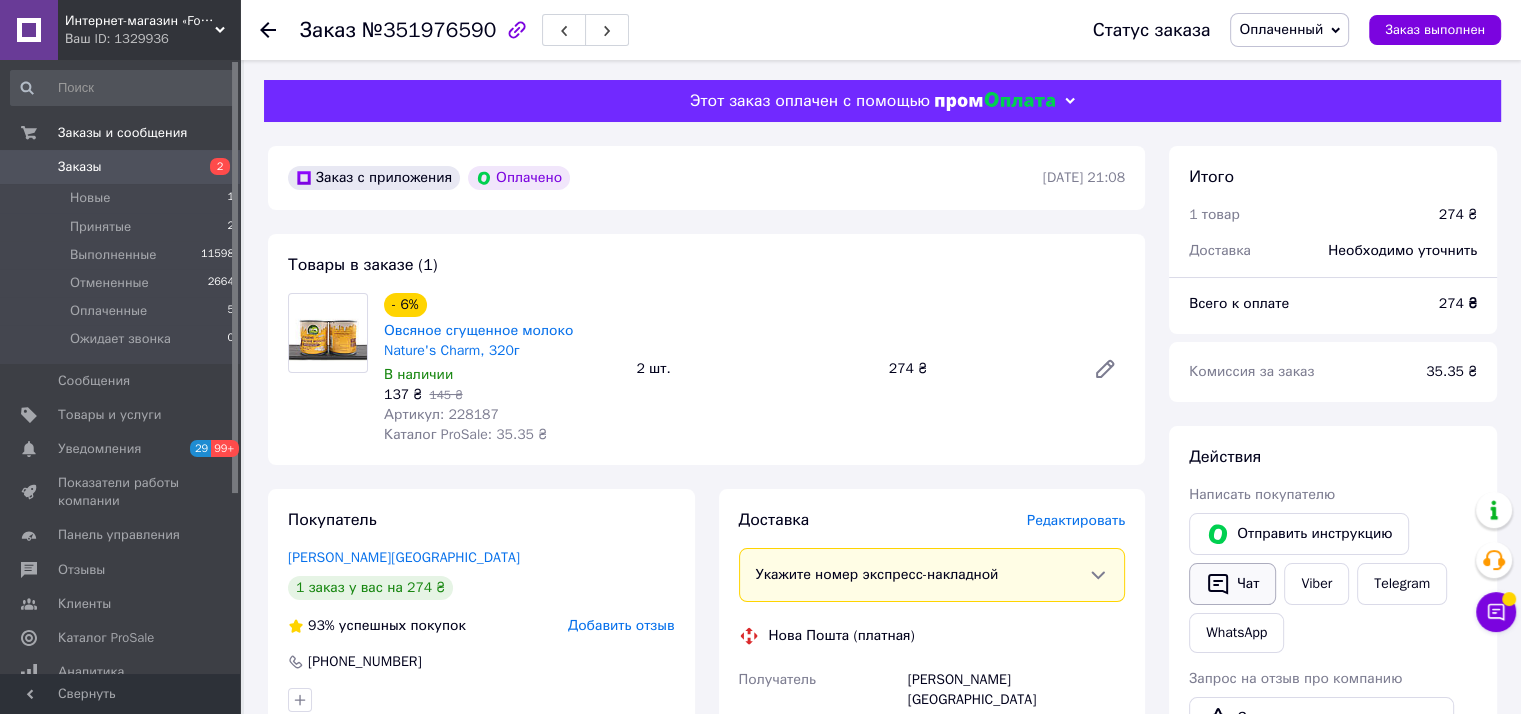 click 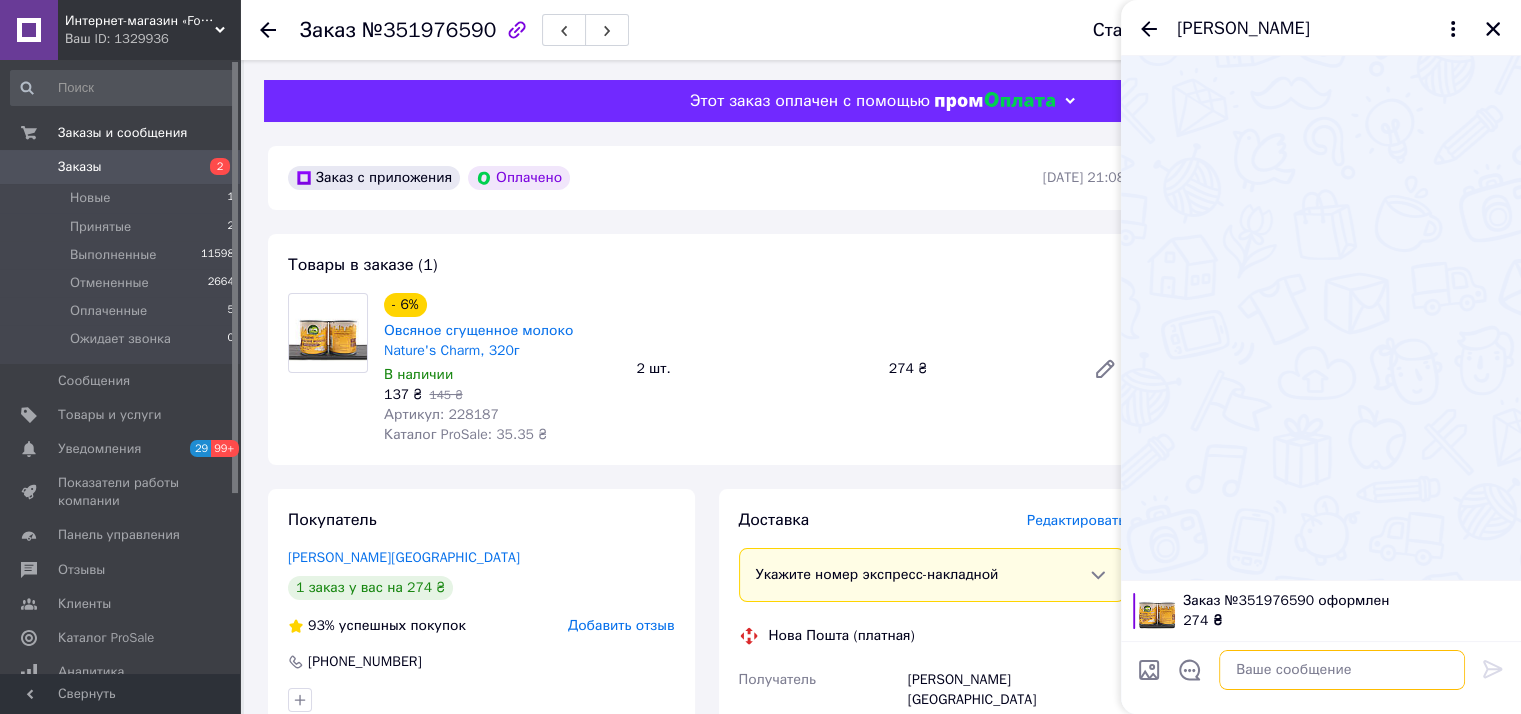 click at bounding box center [1342, 670] 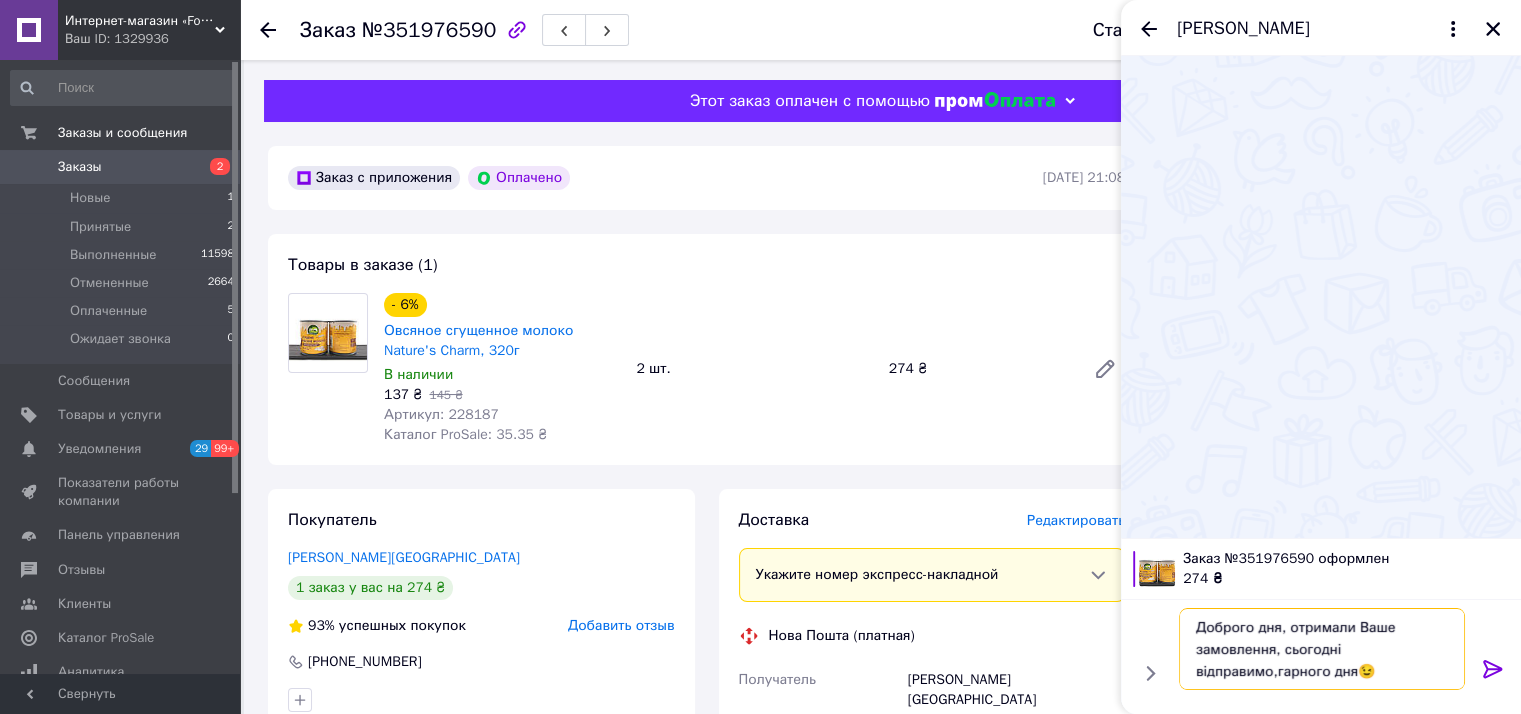 type 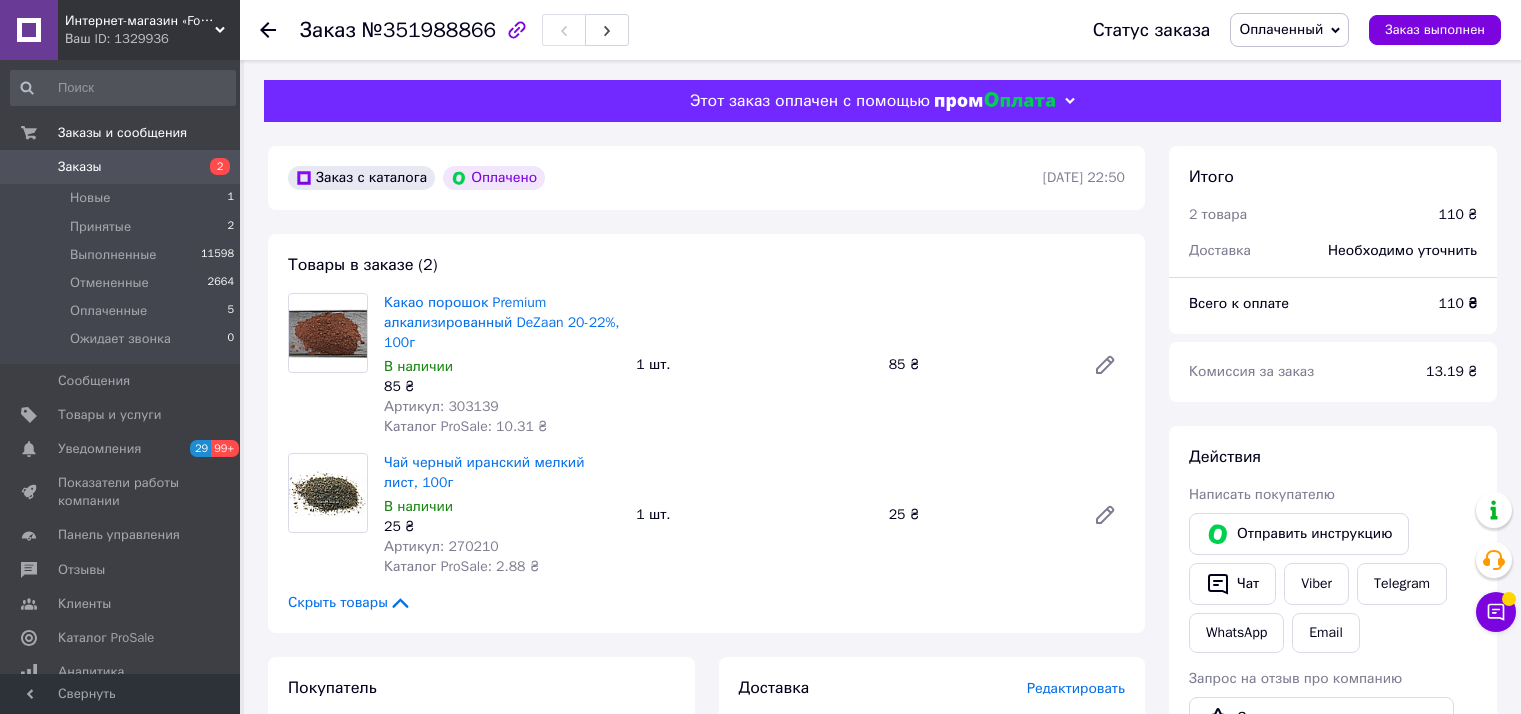 scroll, scrollTop: 0, scrollLeft: 0, axis: both 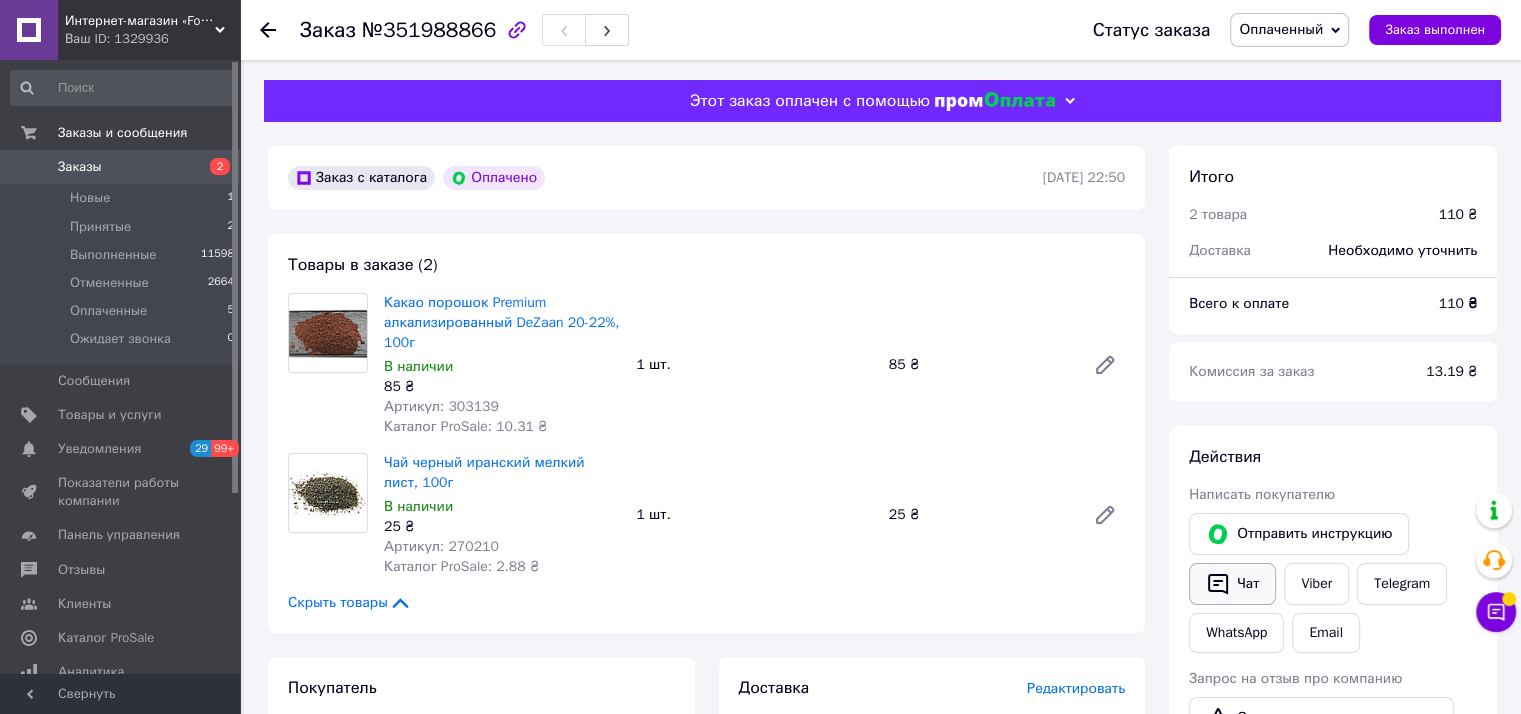 click on "Чат" at bounding box center [1232, 584] 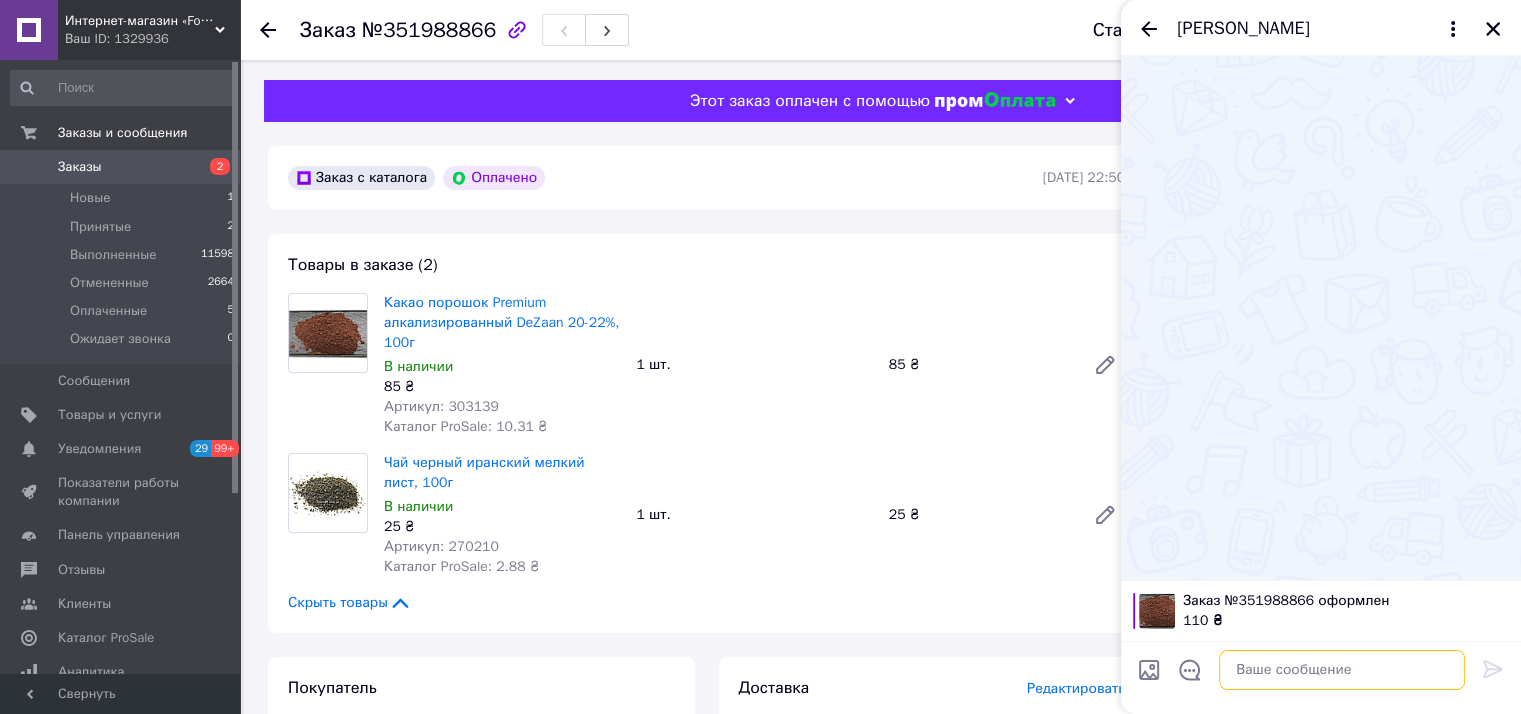 click at bounding box center (1342, 670) 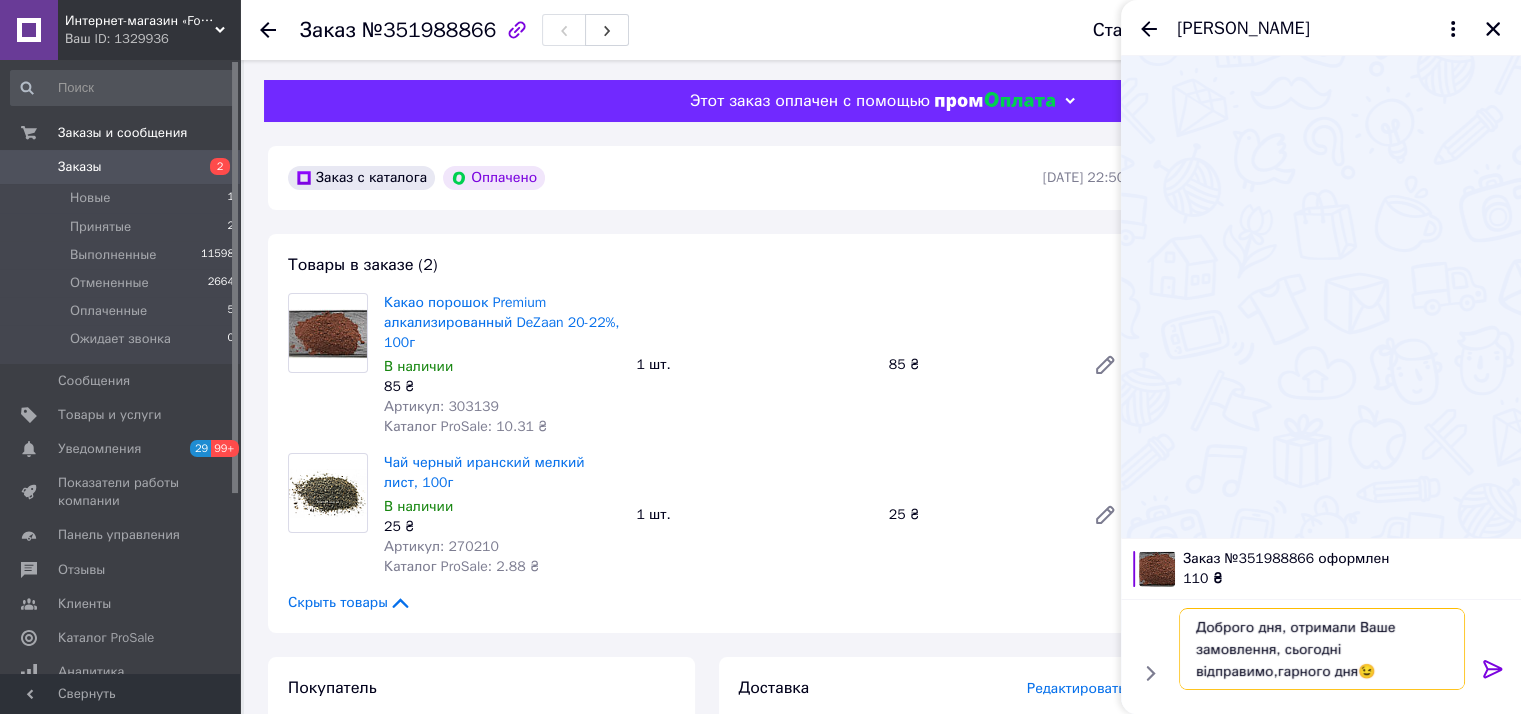 type 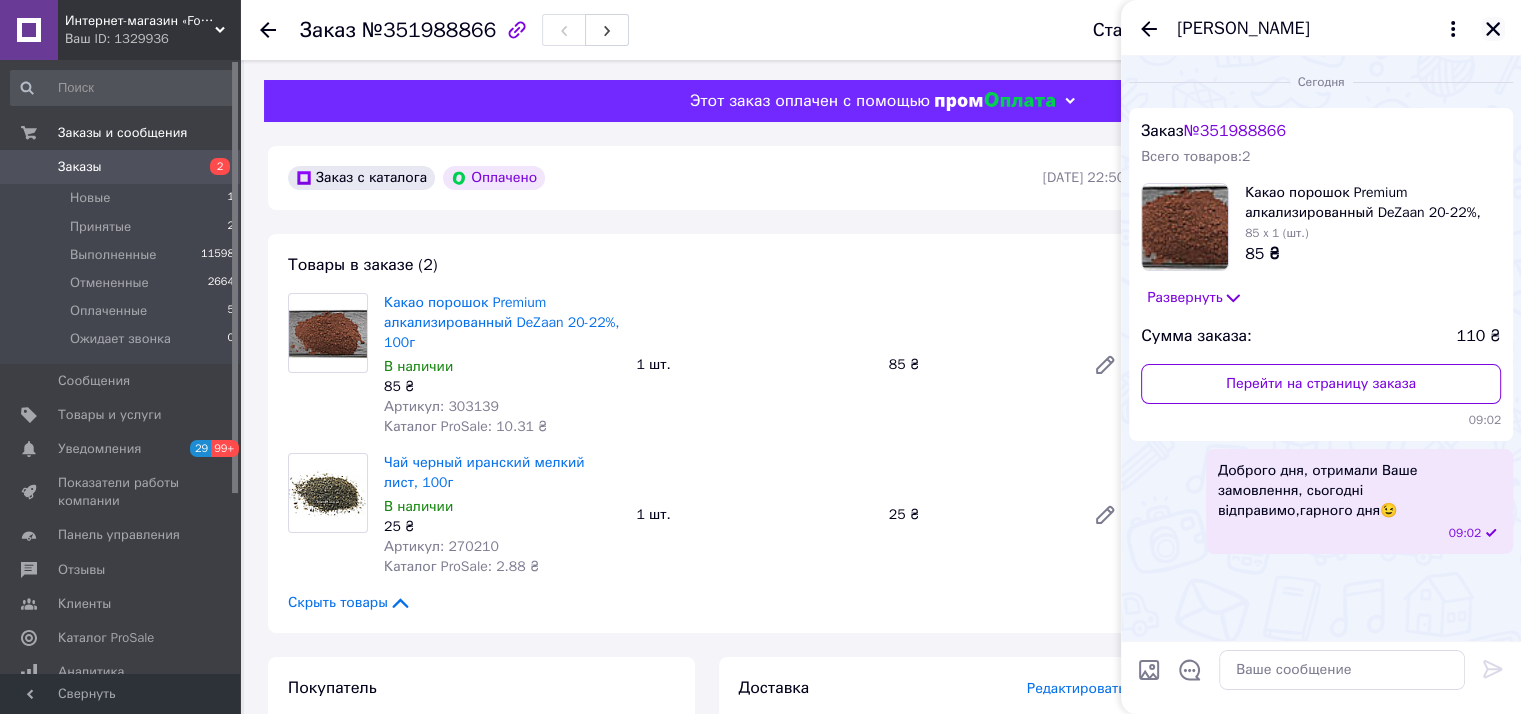 click 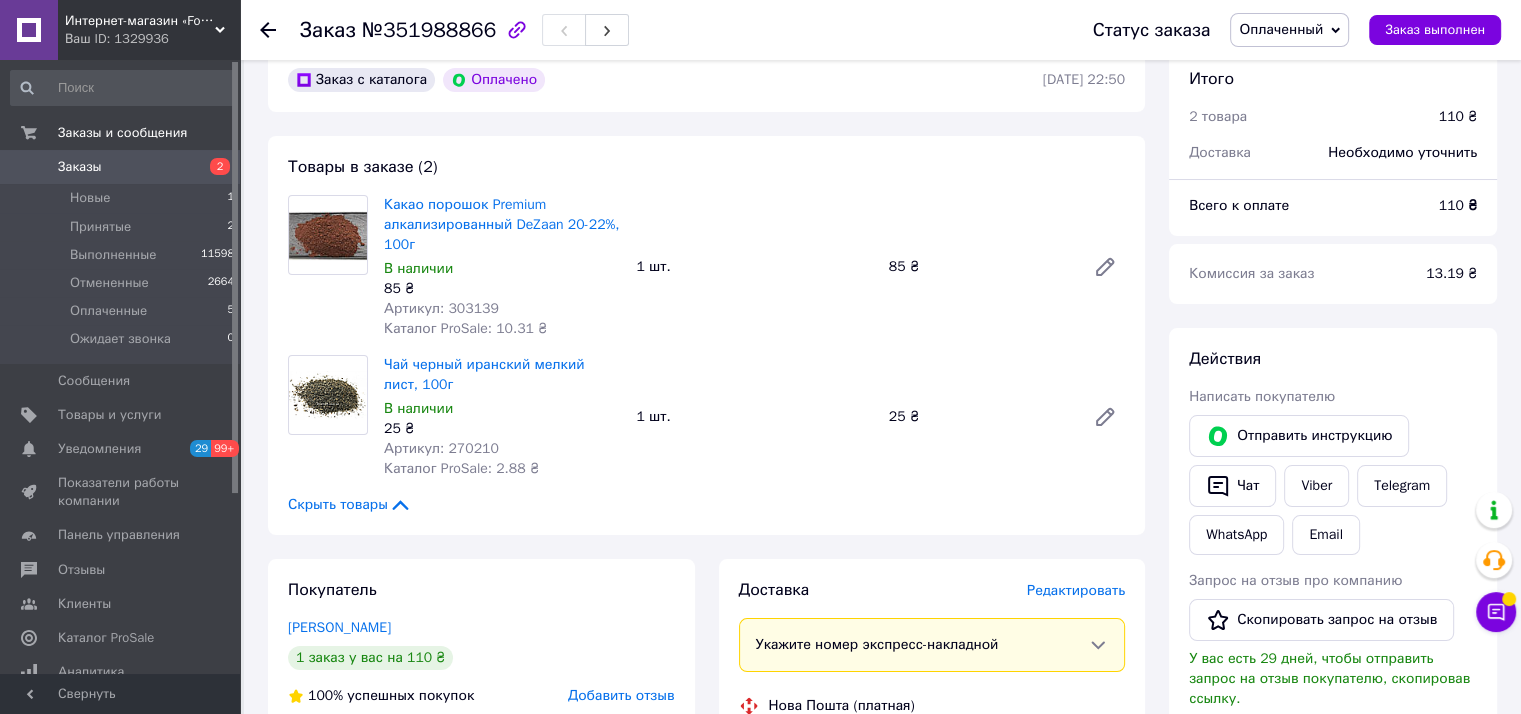 scroll, scrollTop: 200, scrollLeft: 0, axis: vertical 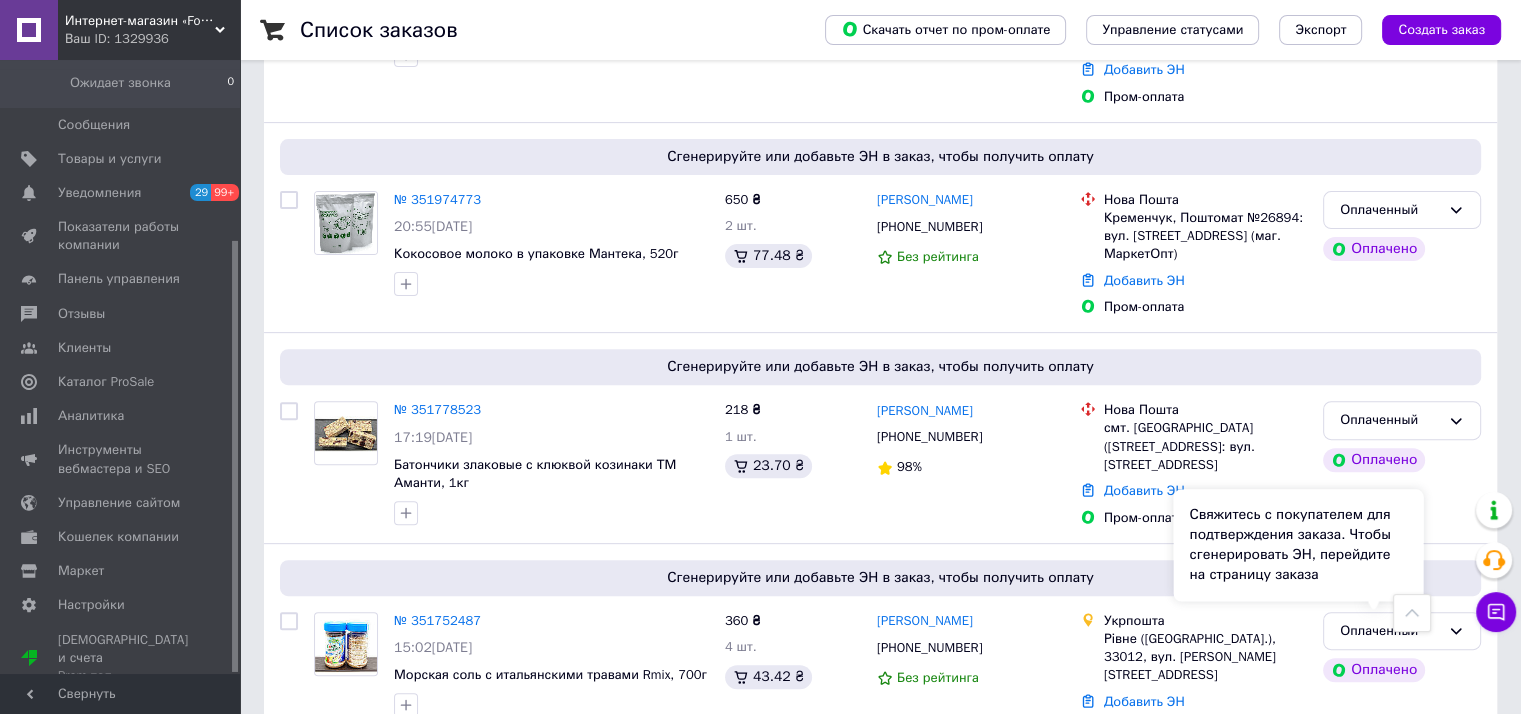 click on "Свяжитесь с покупателем для подтверждения заказа.
Чтобы сгенерировать ЭН, перейдите на страницу заказа" at bounding box center (1298, 545) 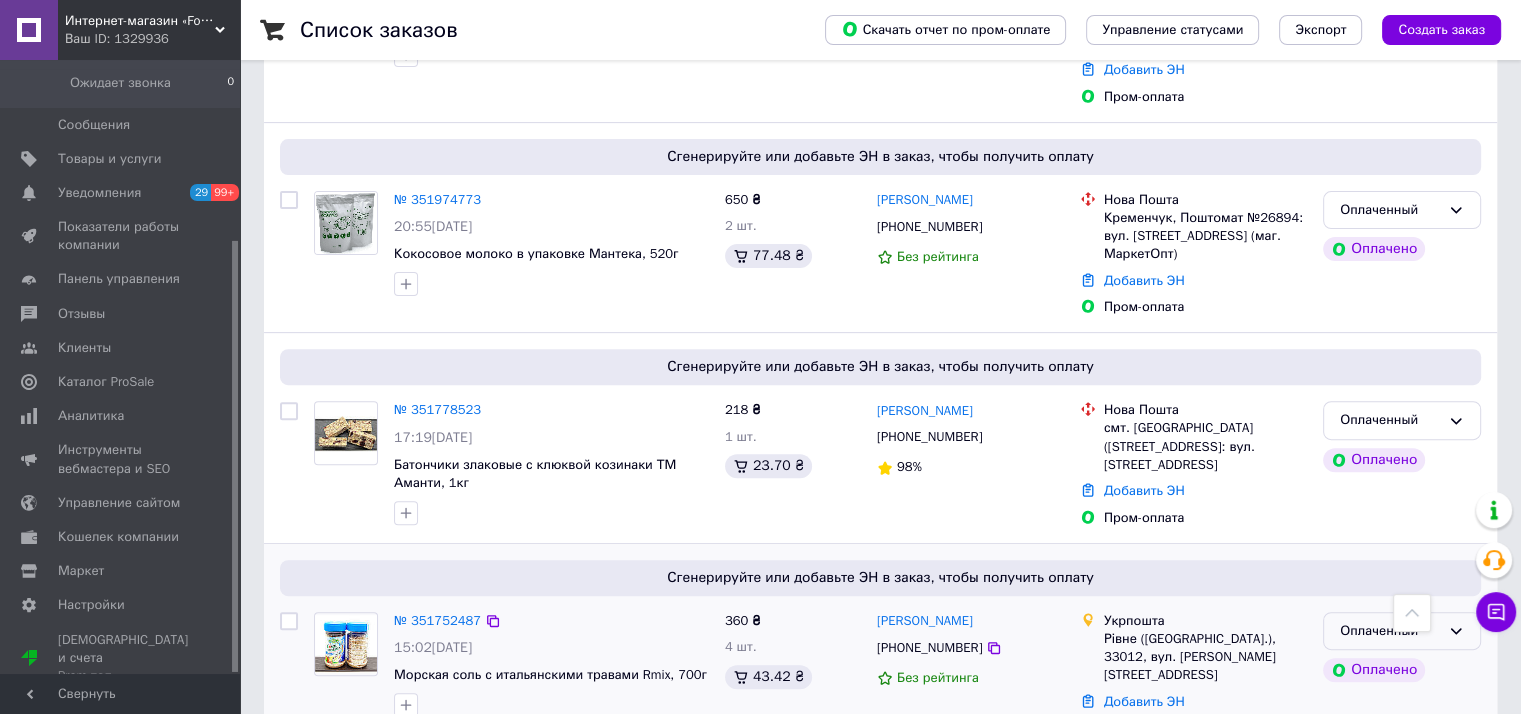 click on "Оплаченный" at bounding box center [1402, 631] 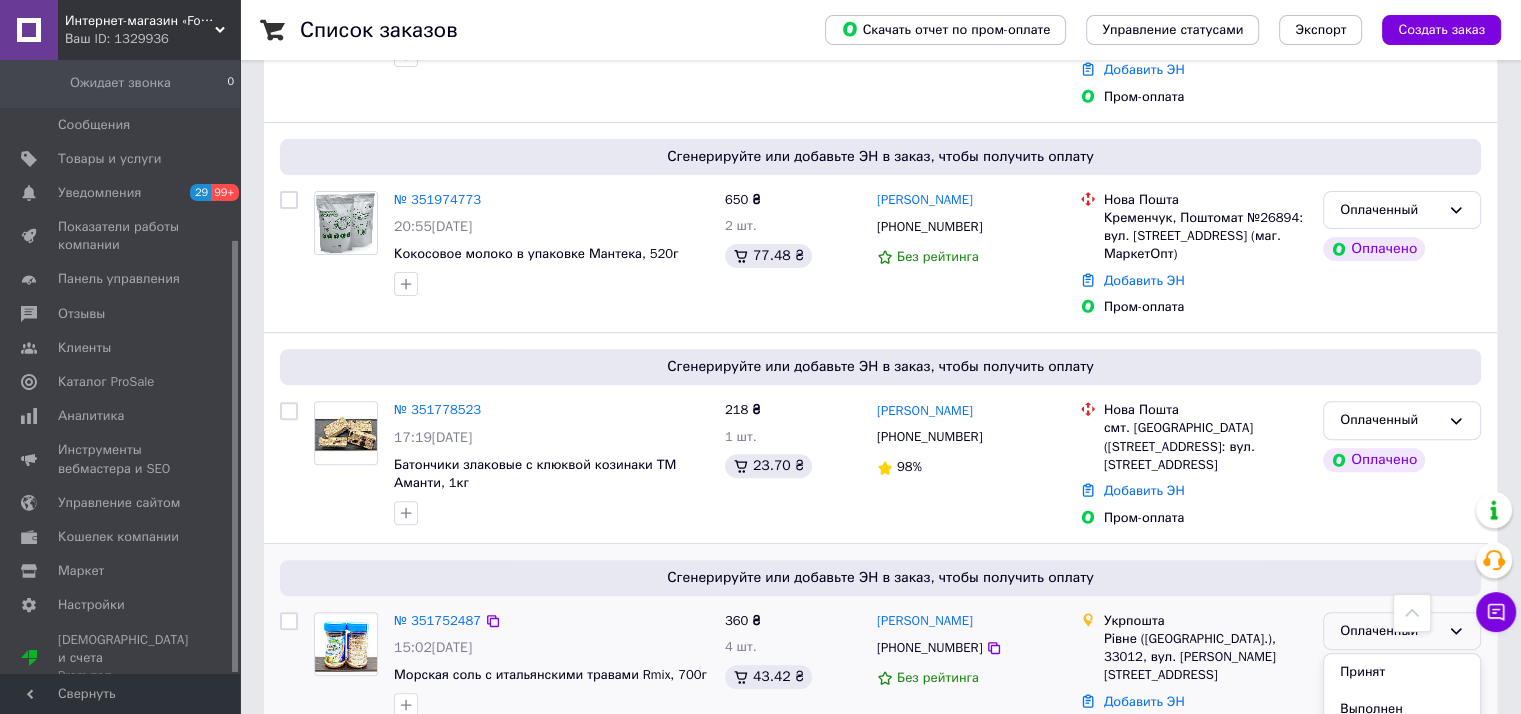 click on "Отменен" at bounding box center (1402, 746) 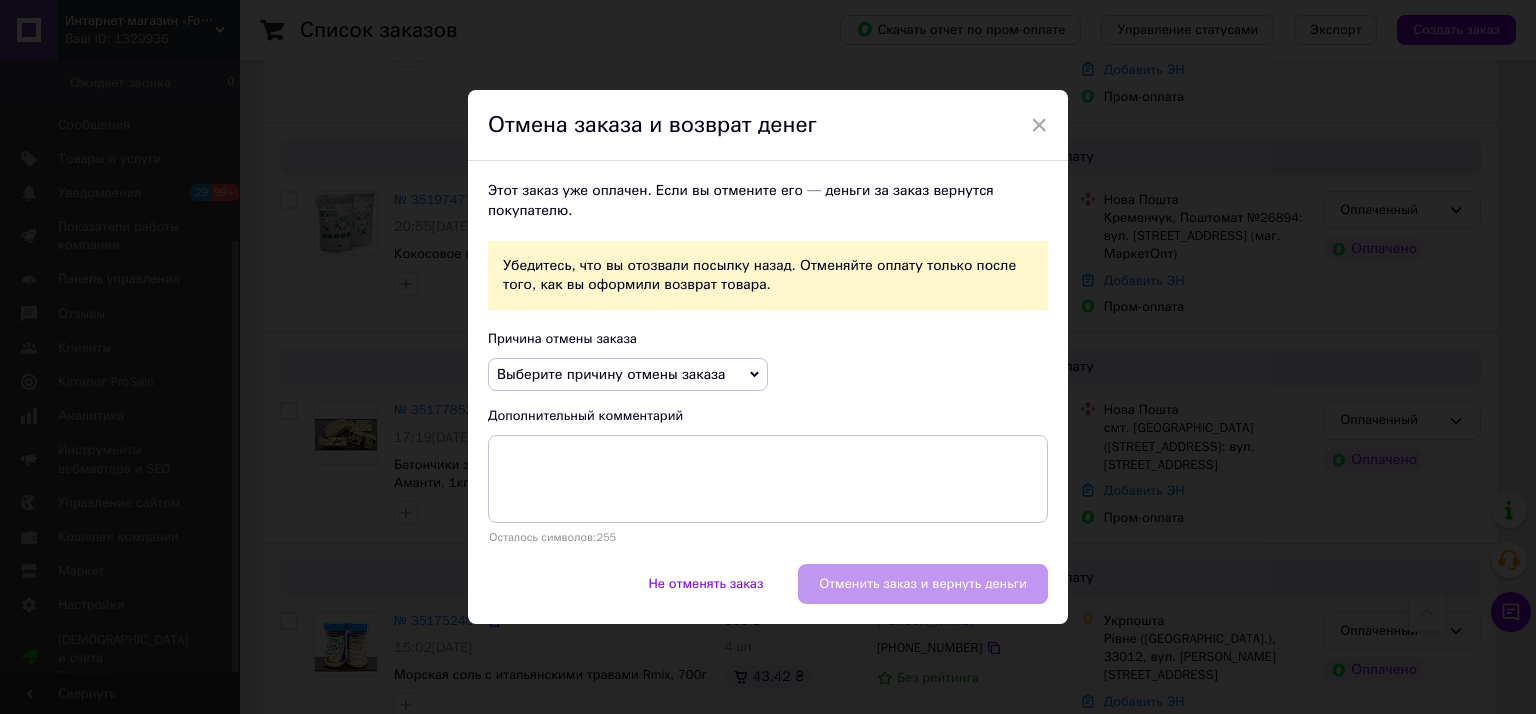 click on "Выберите причину отмены заказа" at bounding box center (611, 374) 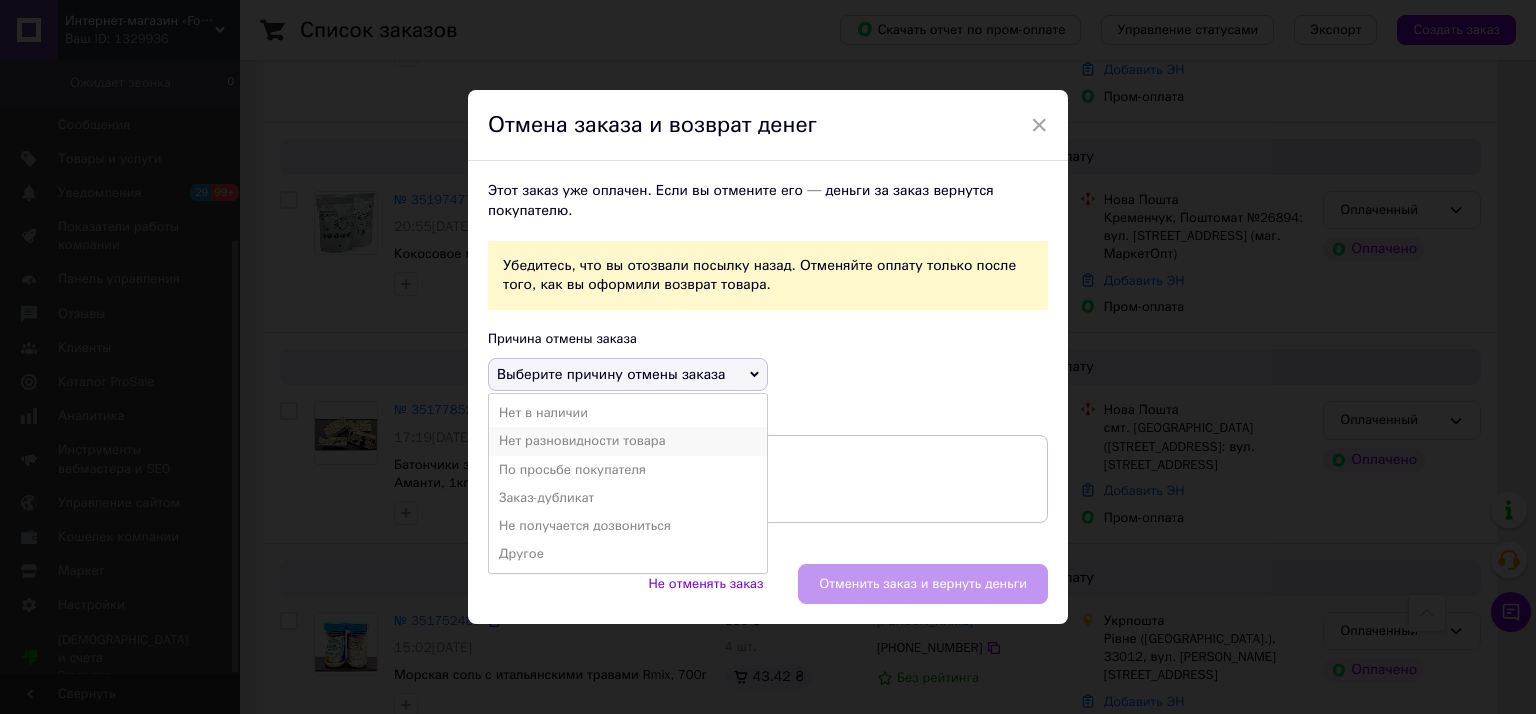 click on "Нет разновидности товара" at bounding box center (628, 441) 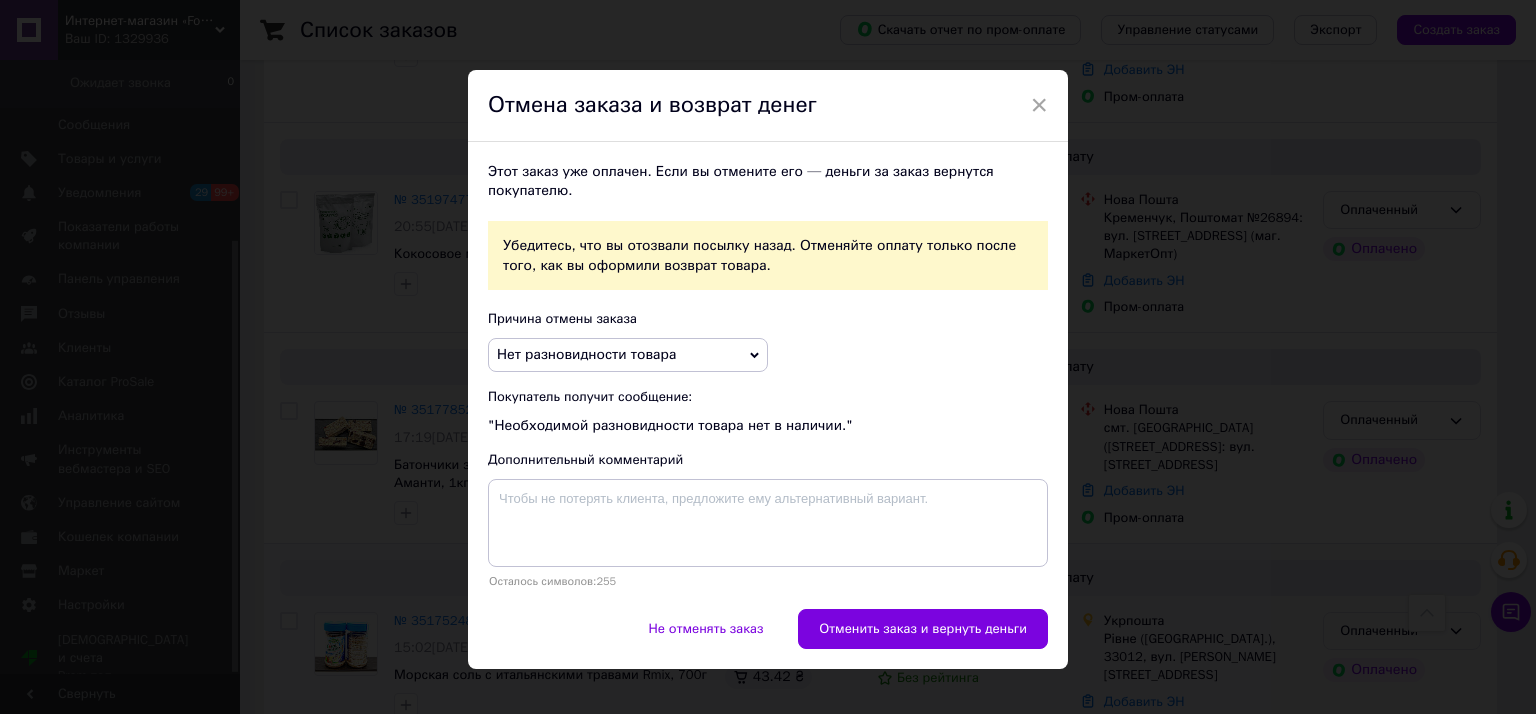 click on "Не отменять заказ   Отменить заказ и вернуть деньги" at bounding box center (768, 639) 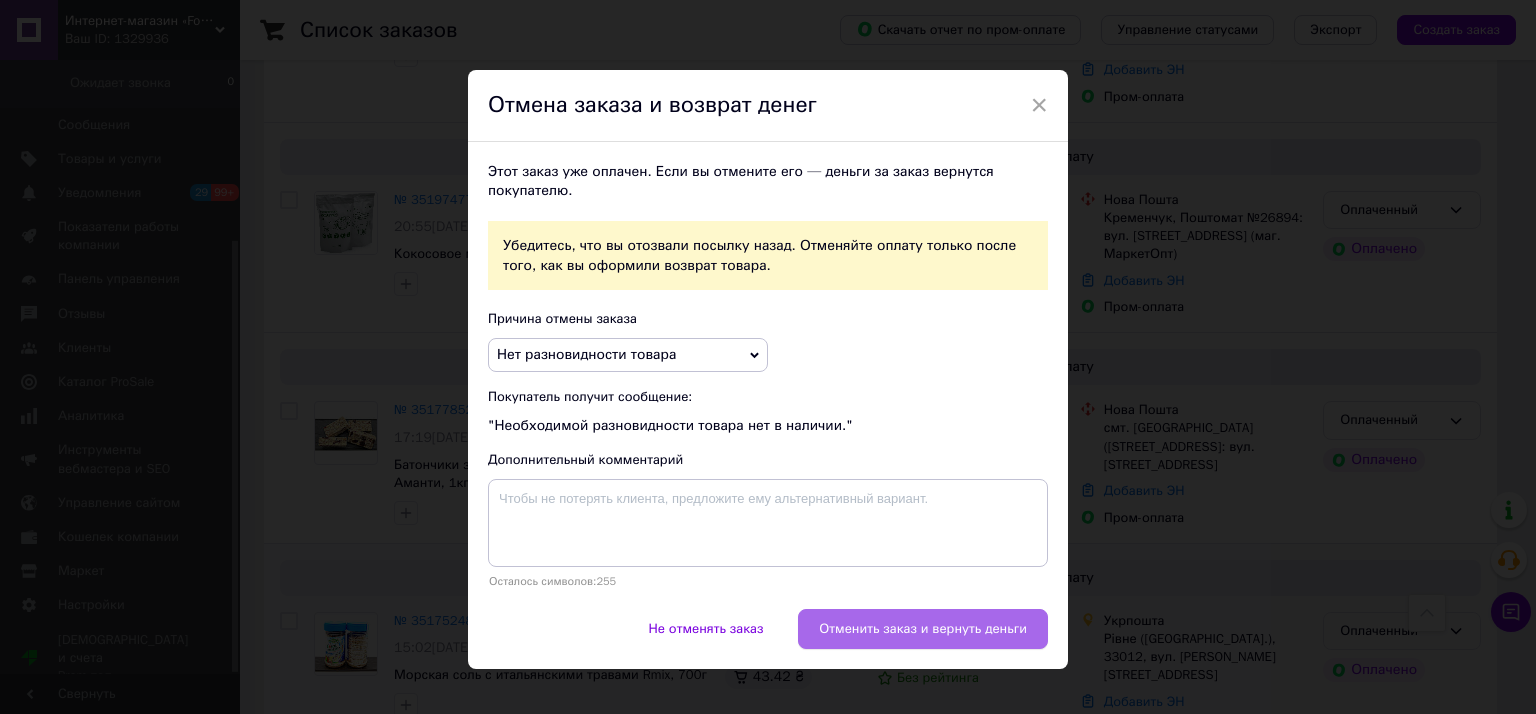 click on "Отменить заказ и вернуть деньги" at bounding box center (923, 629) 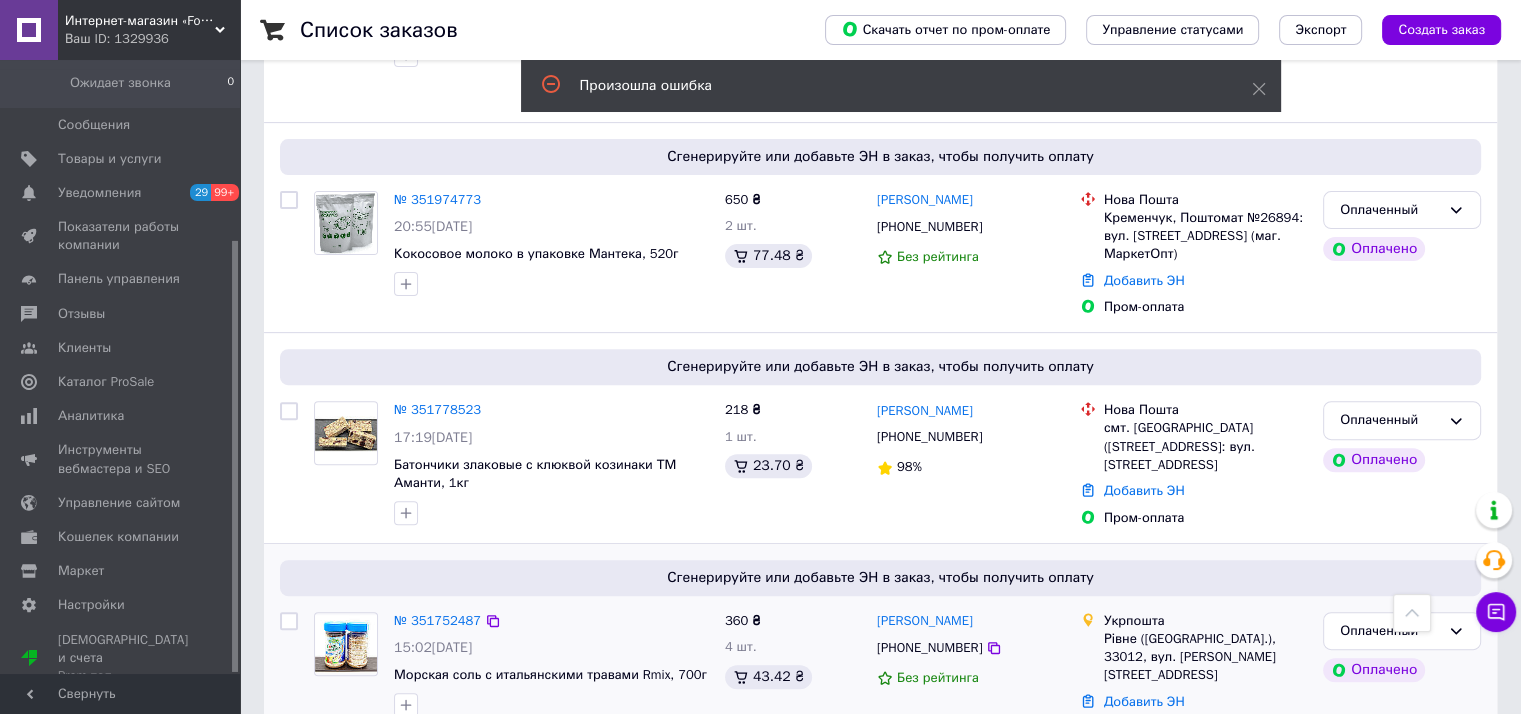 click on "Оплаченный Оплачено" at bounding box center [1402, 675] 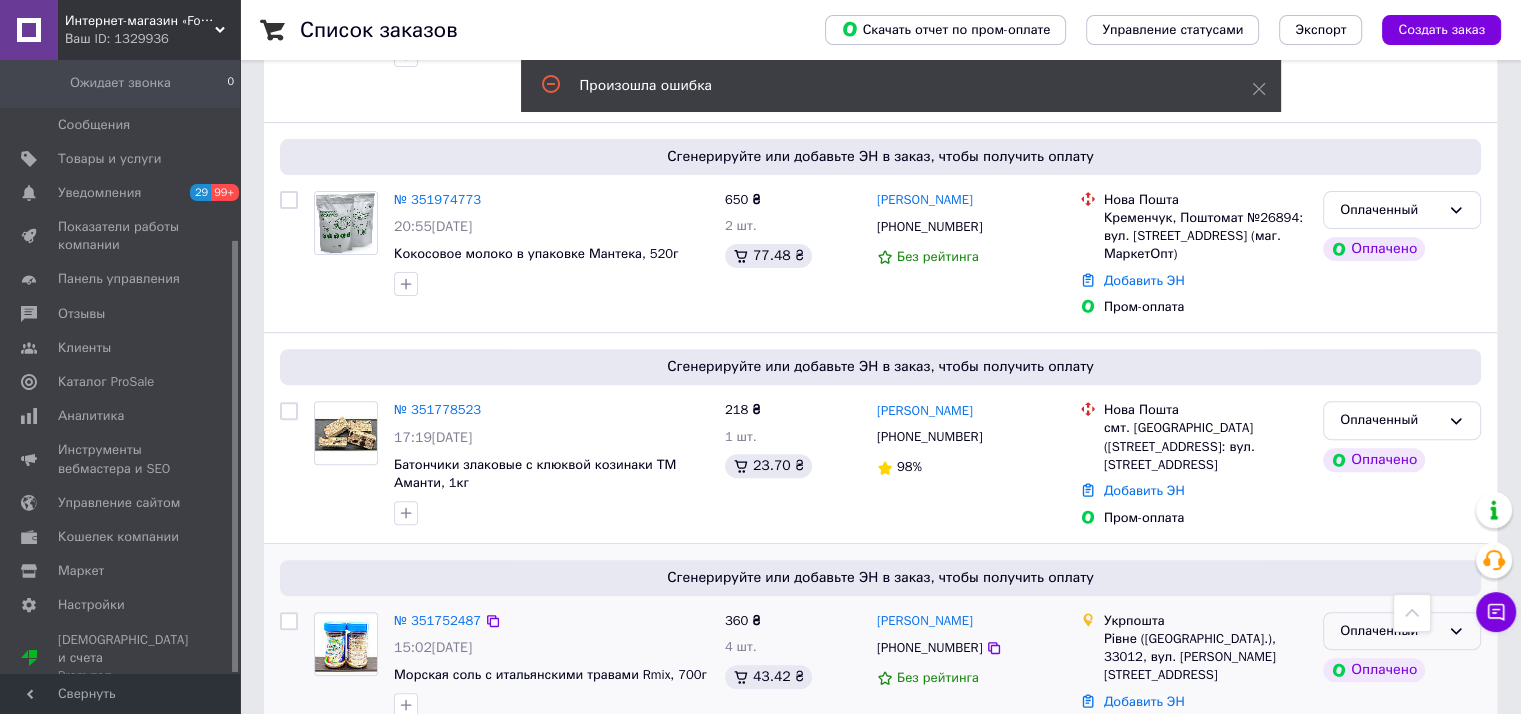 click on "Оплаченный" at bounding box center (1402, 631) 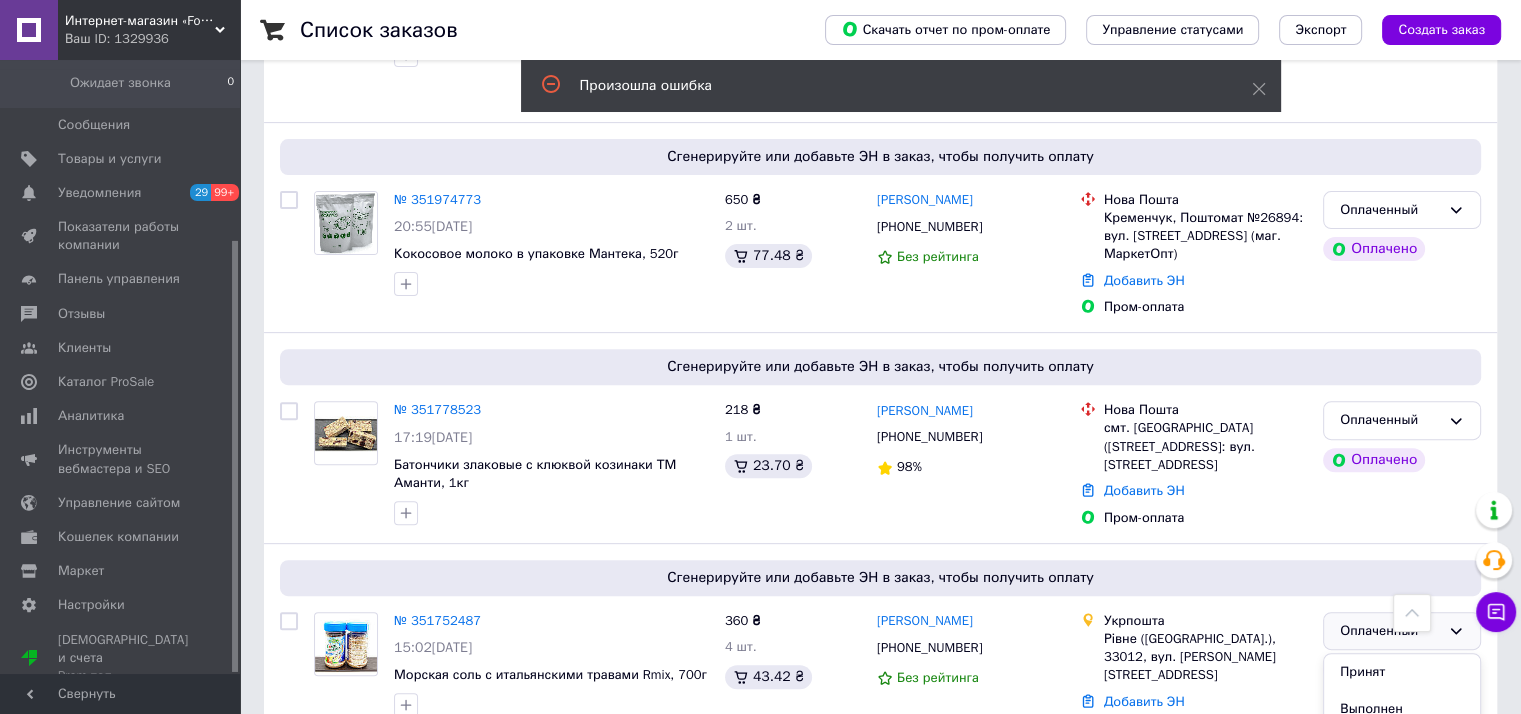 click on "Отменен" at bounding box center [1402, 746] 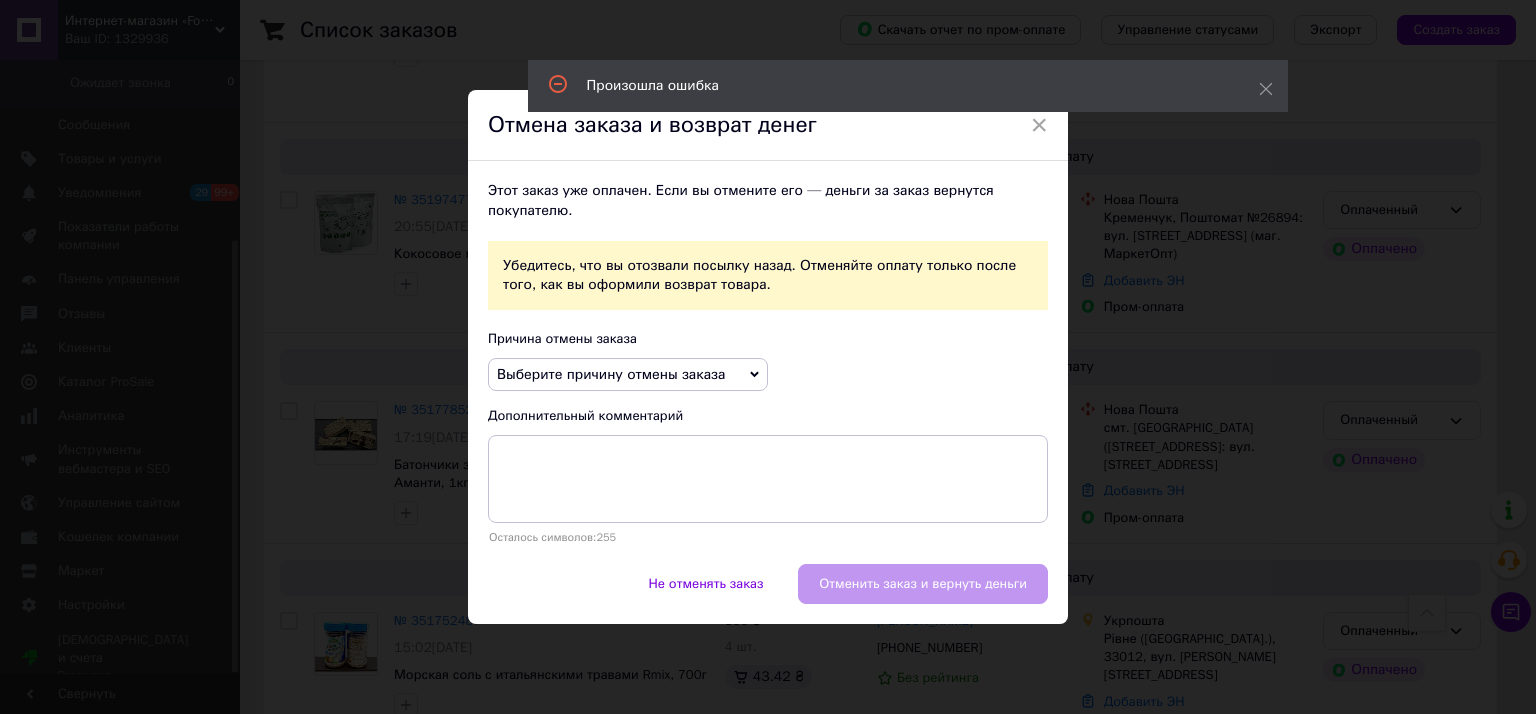 click on "Выберите причину отмены заказа" at bounding box center [611, 374] 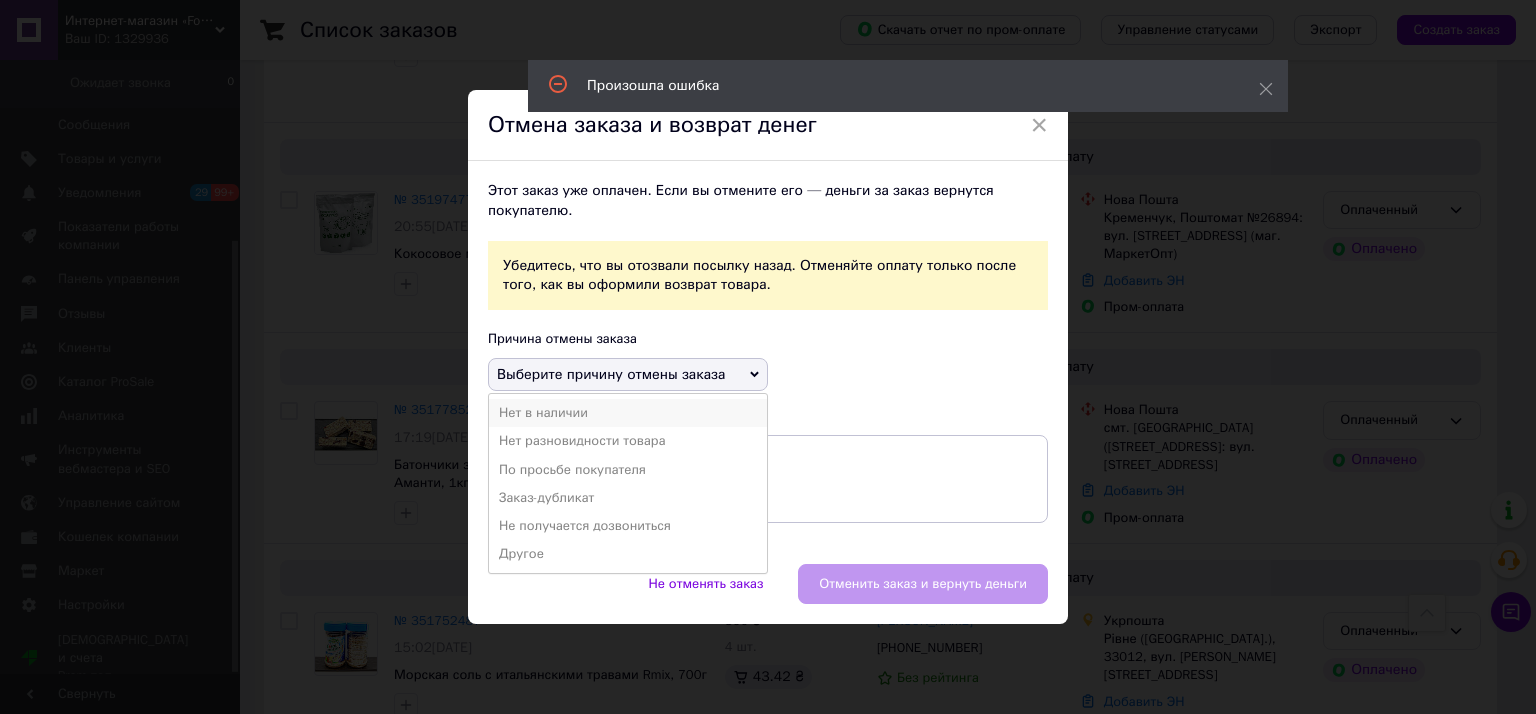 click on "Нет в наличии" at bounding box center (628, 413) 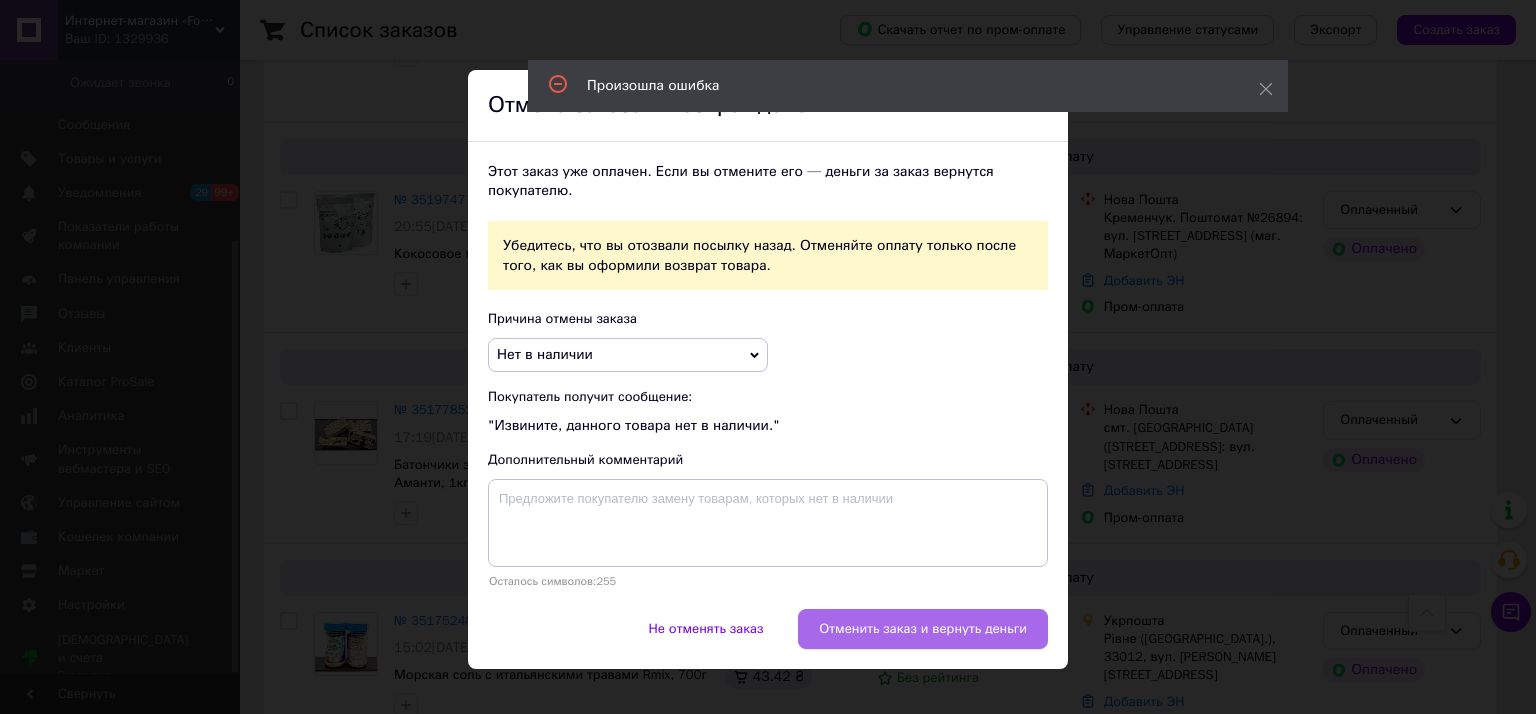 click on "Отменить заказ и вернуть деньги" at bounding box center (923, 629) 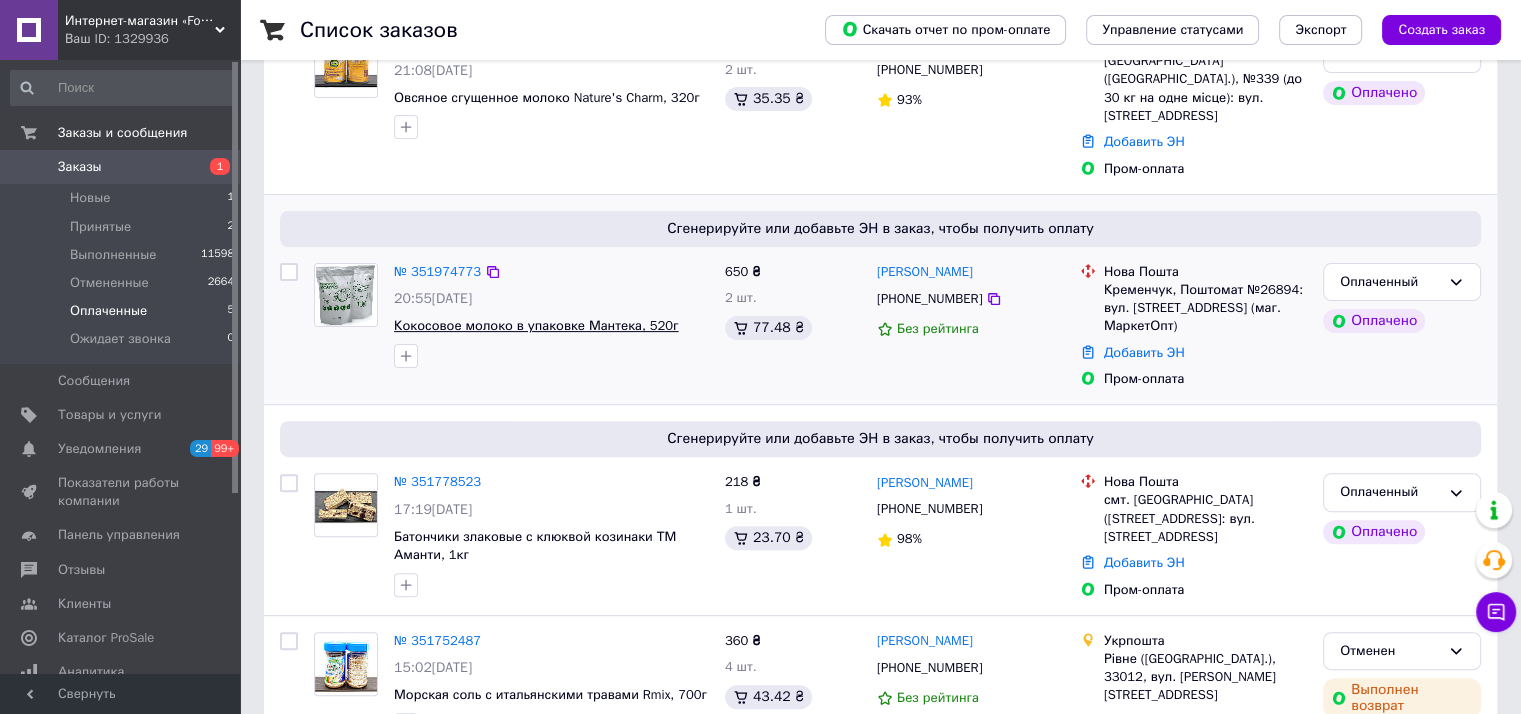 scroll, scrollTop: 587, scrollLeft: 0, axis: vertical 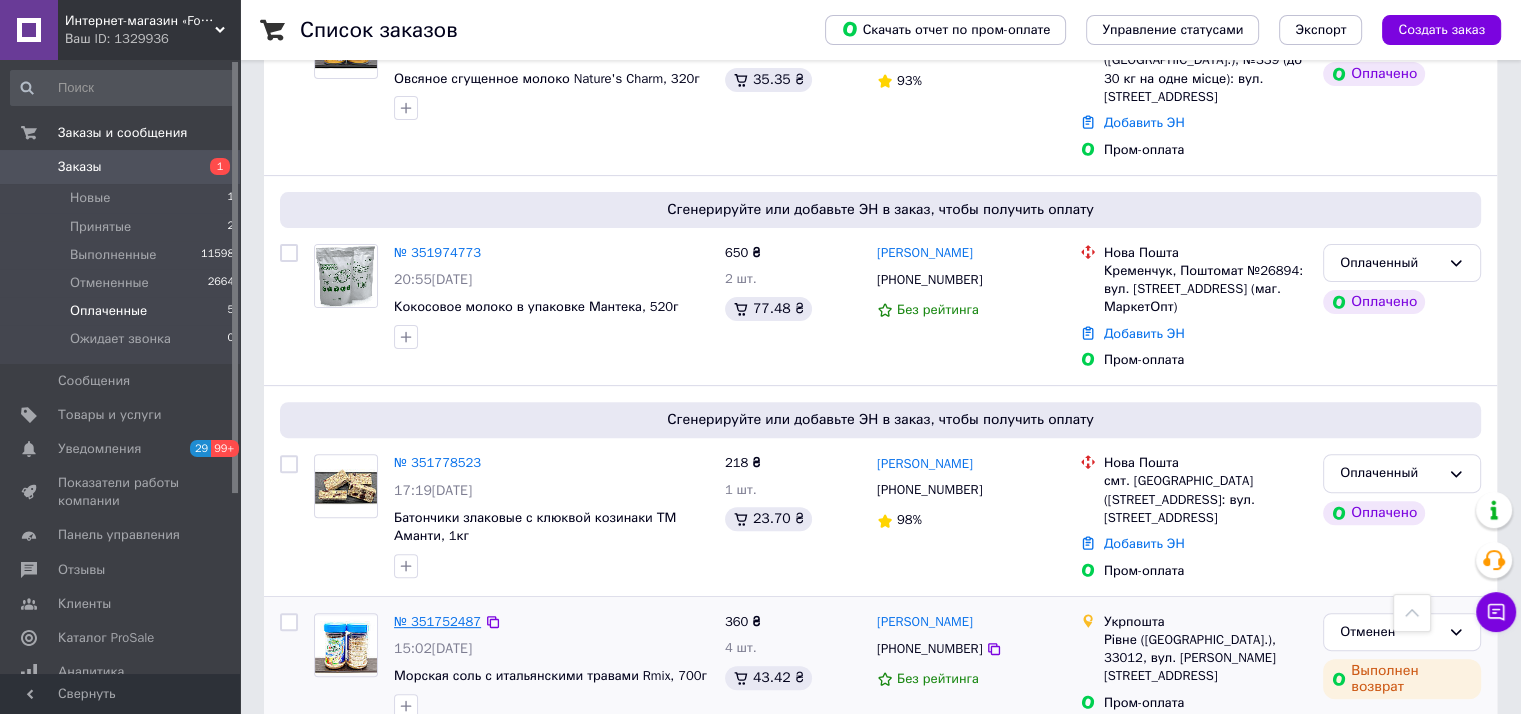 click on "№ 351752487" at bounding box center (437, 621) 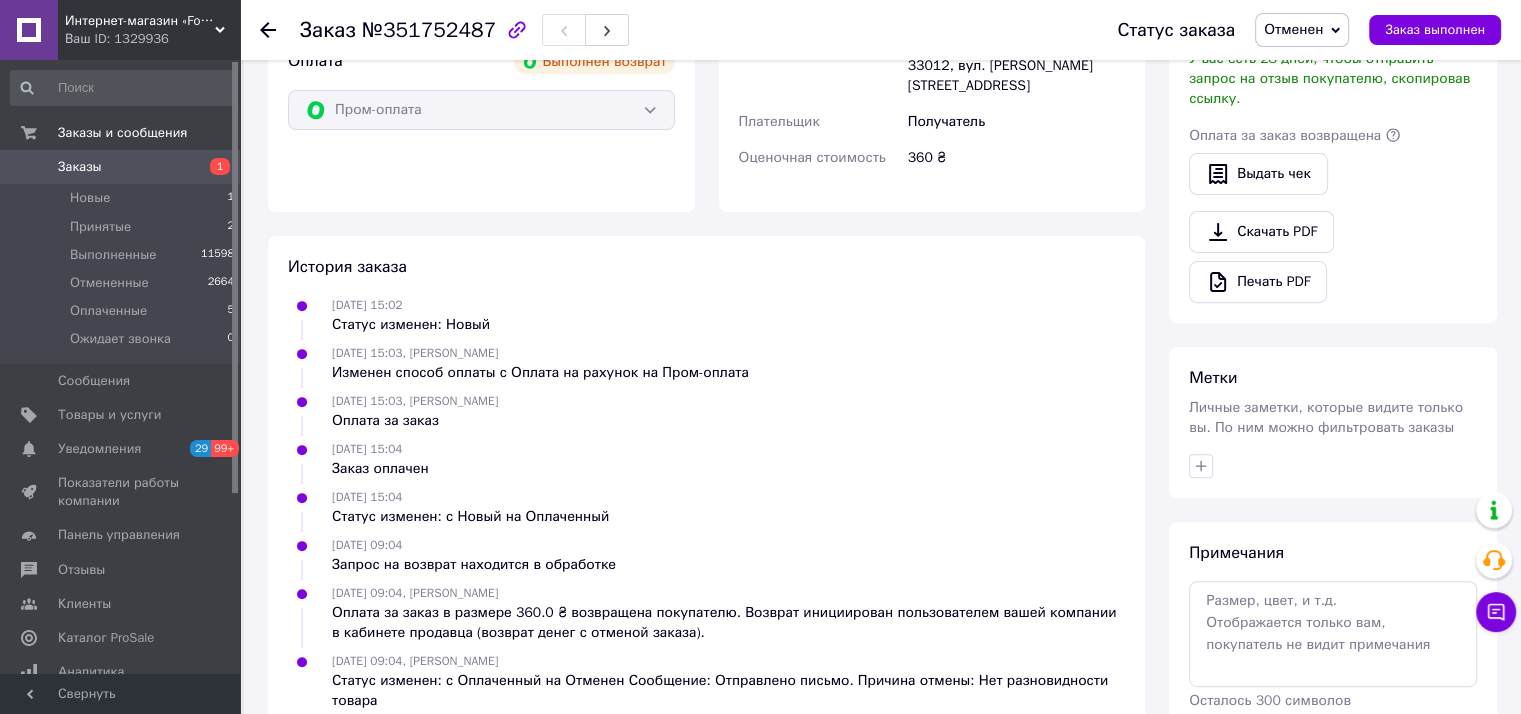 scroll, scrollTop: 712, scrollLeft: 0, axis: vertical 